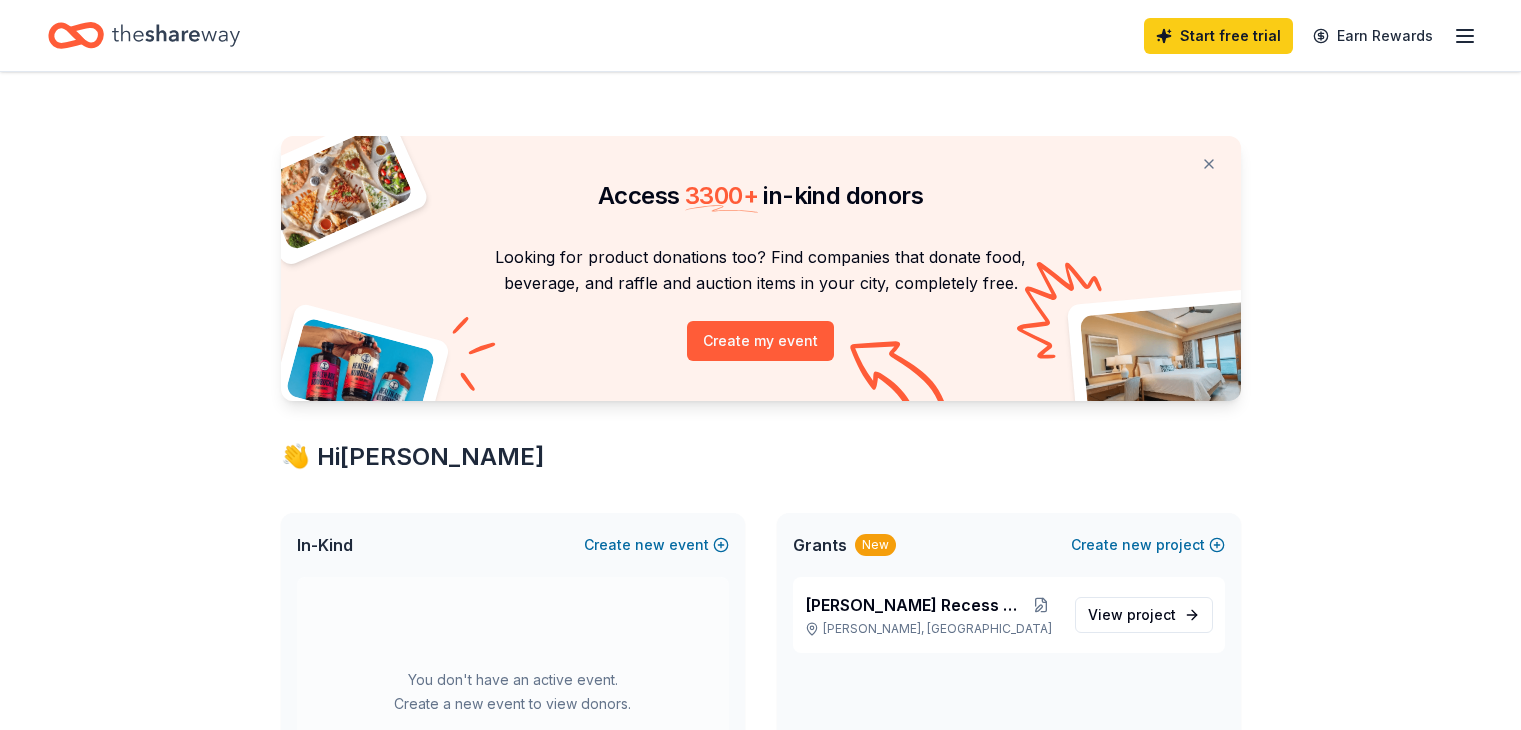 scroll, scrollTop: 0, scrollLeft: 0, axis: both 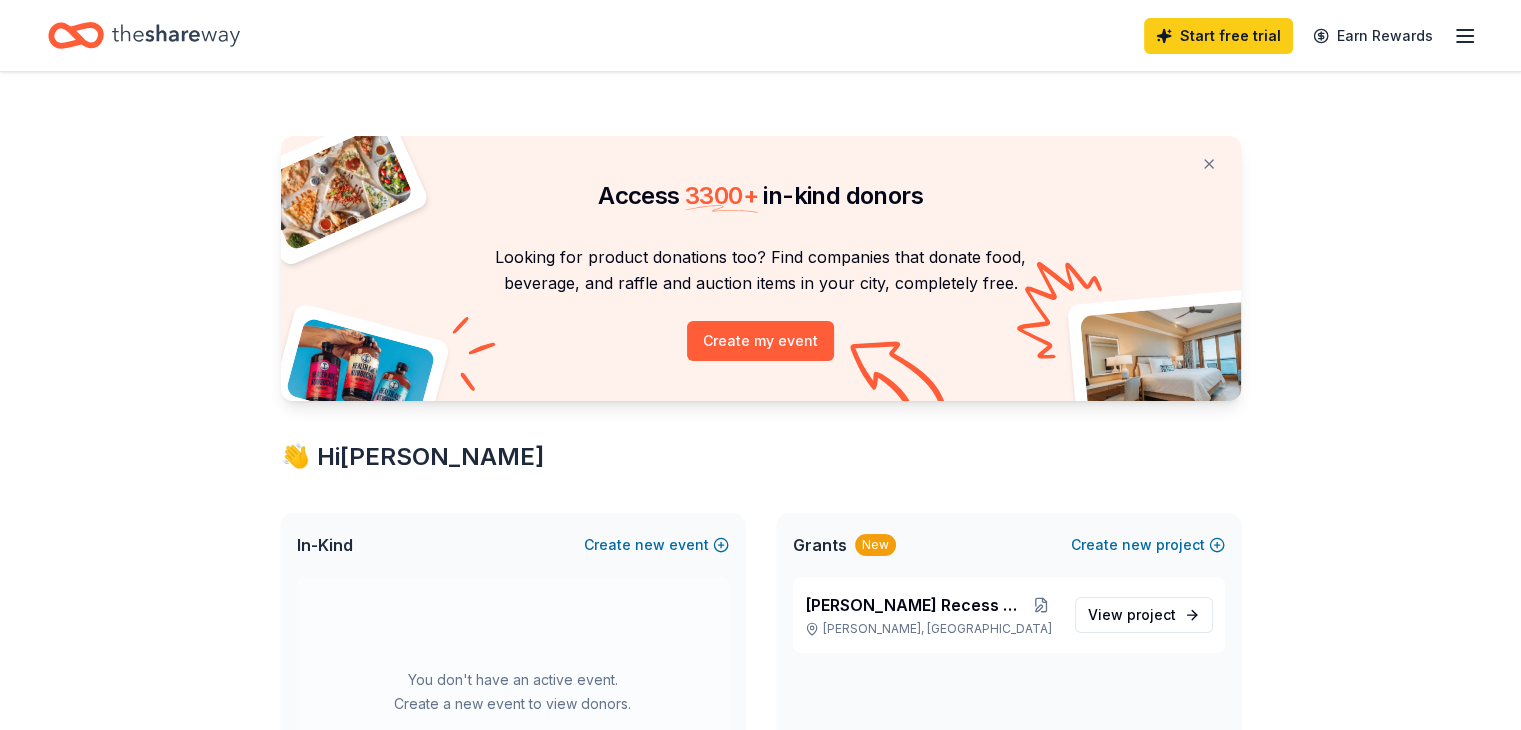 click on "Access   3300 +   in-kind donors Looking for product donations too? Find companies that donate food, beverage, and raffle and auction items in your city, completely free. Create my event 👋 Hi  [PERSON_NAME] In-Kind Create  new  event   You don't have an active event. Create a new event to view donors. Show past events Grants New Create  new  project   [PERSON_NAME] Recess Project [PERSON_NAME], [GEOGRAPHIC_DATA] View   project   In-Kind donors viewed On the Free plan, you get 5 in-kind profile views each month. You have not yet viewed any  in-kind  profiles this month. Create a new  event   to view  donors . Grants viewed On the Free plan, you get 5 grant profile views each month. You have not yet viewed any  grant  profiles this month." at bounding box center [760, 788] 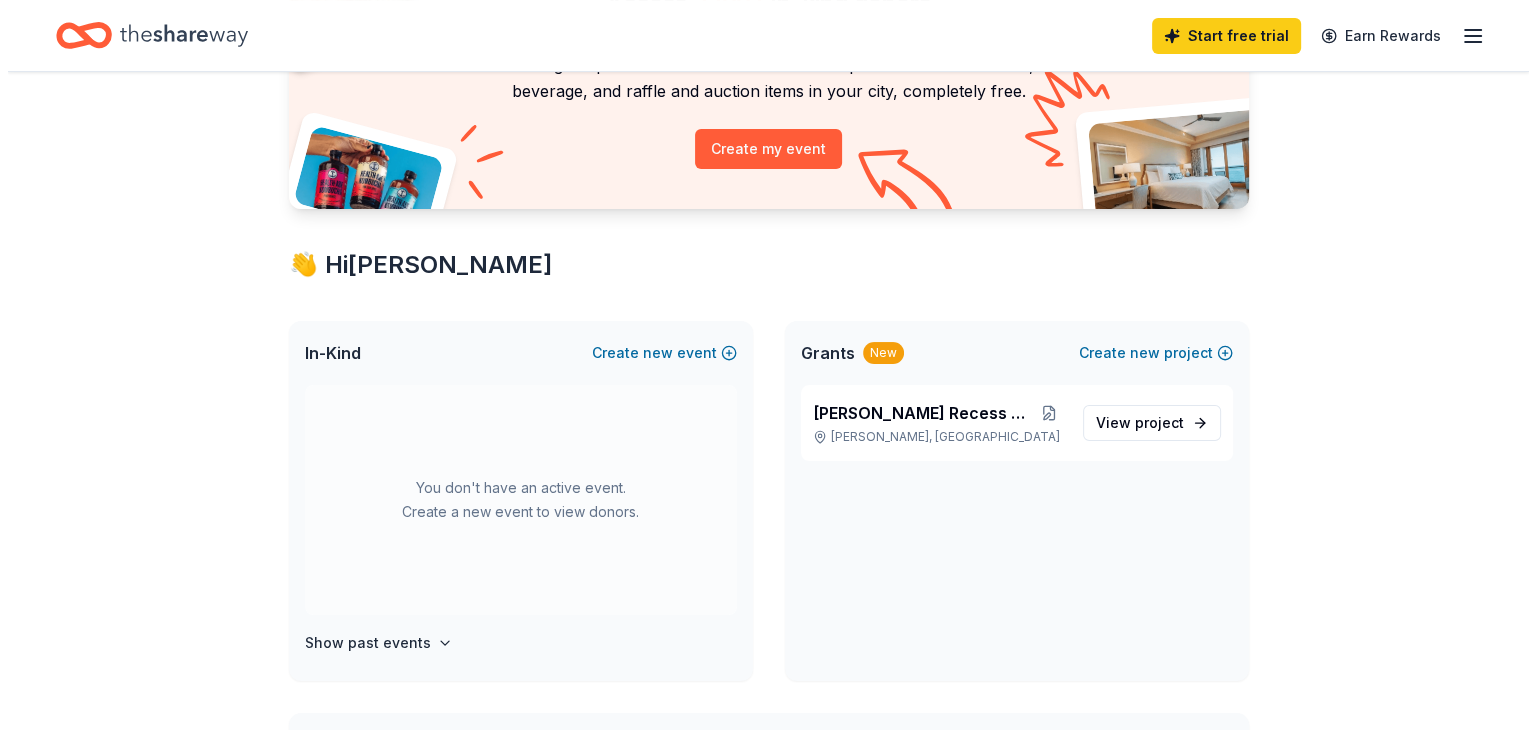 scroll, scrollTop: 0, scrollLeft: 0, axis: both 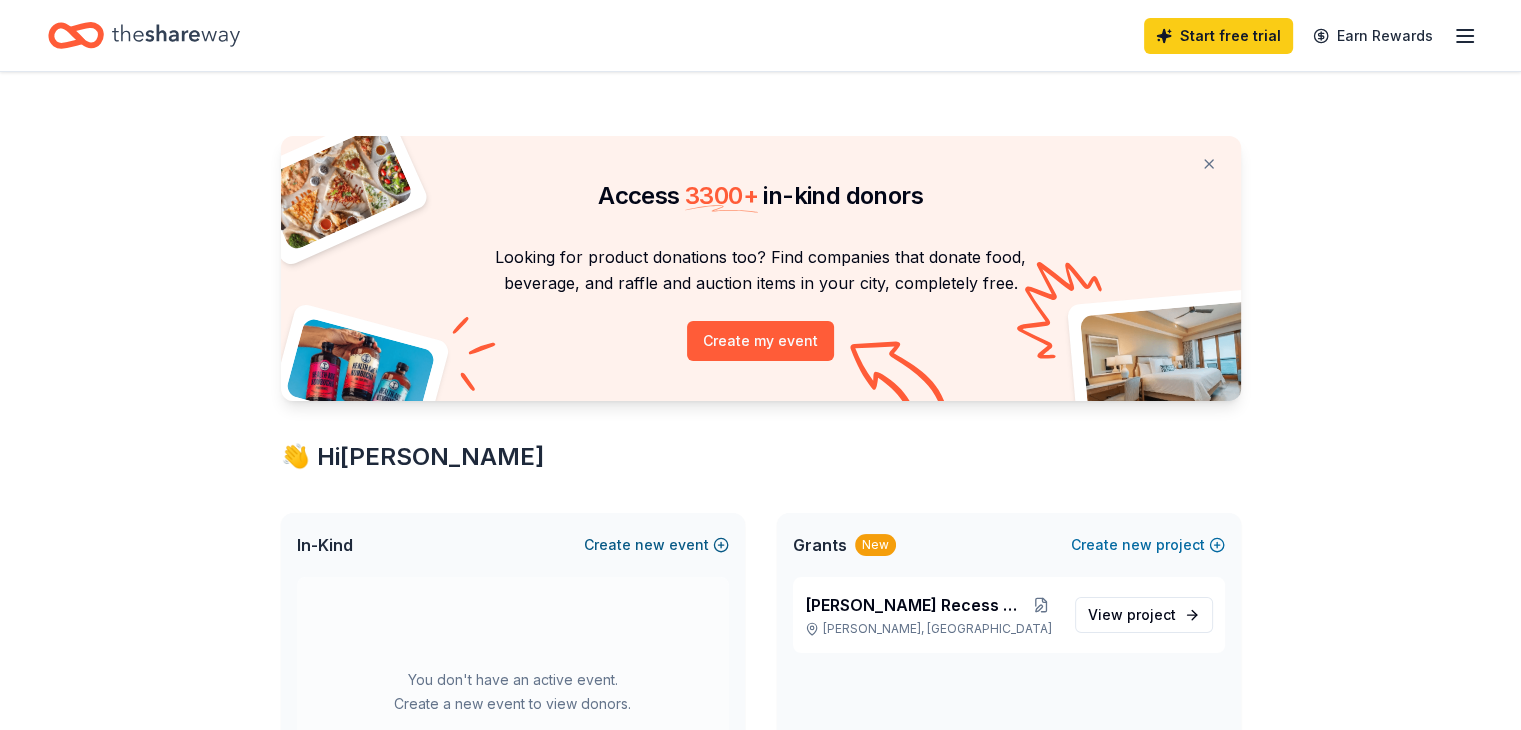 click on "Create  new  event" at bounding box center [656, 545] 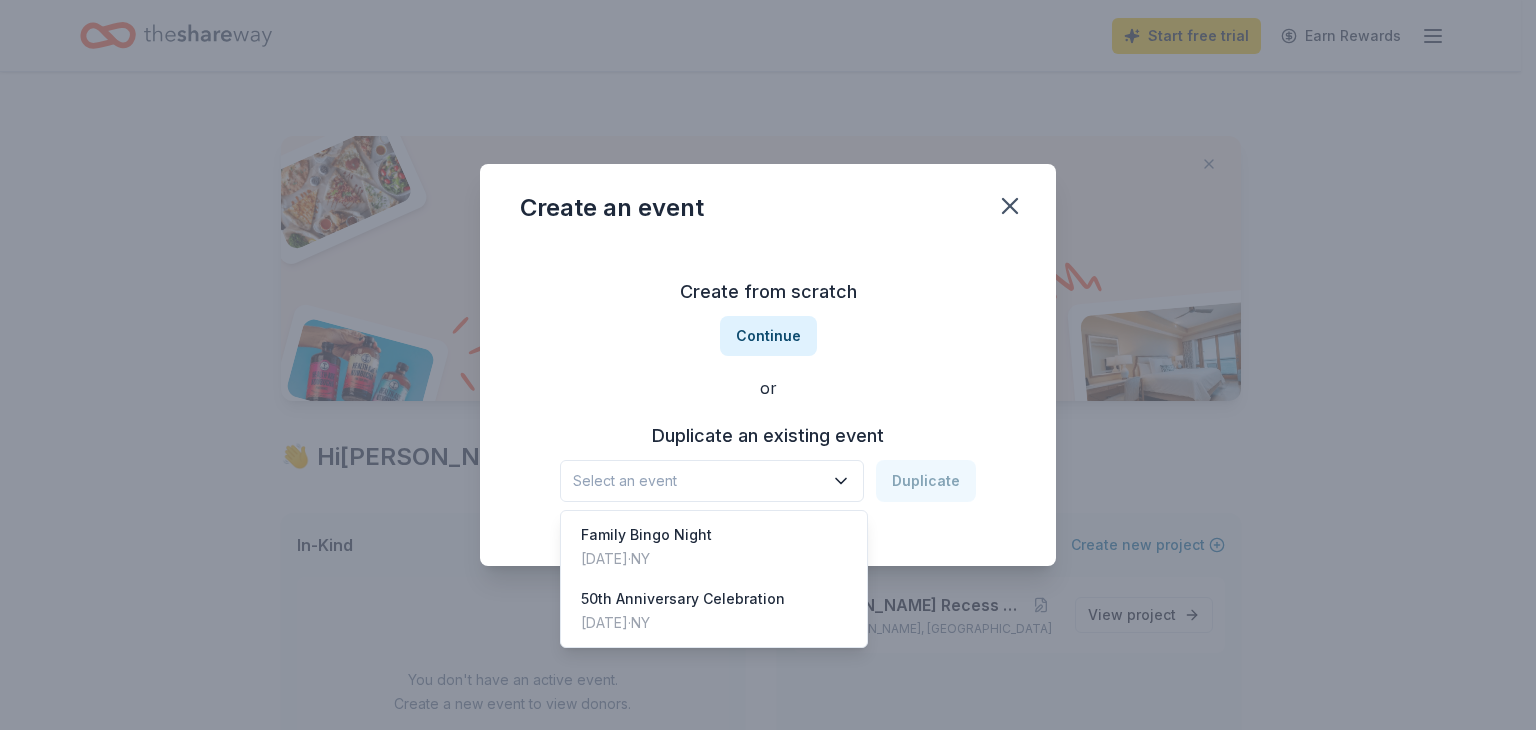 click on "Select an event" at bounding box center (698, 481) 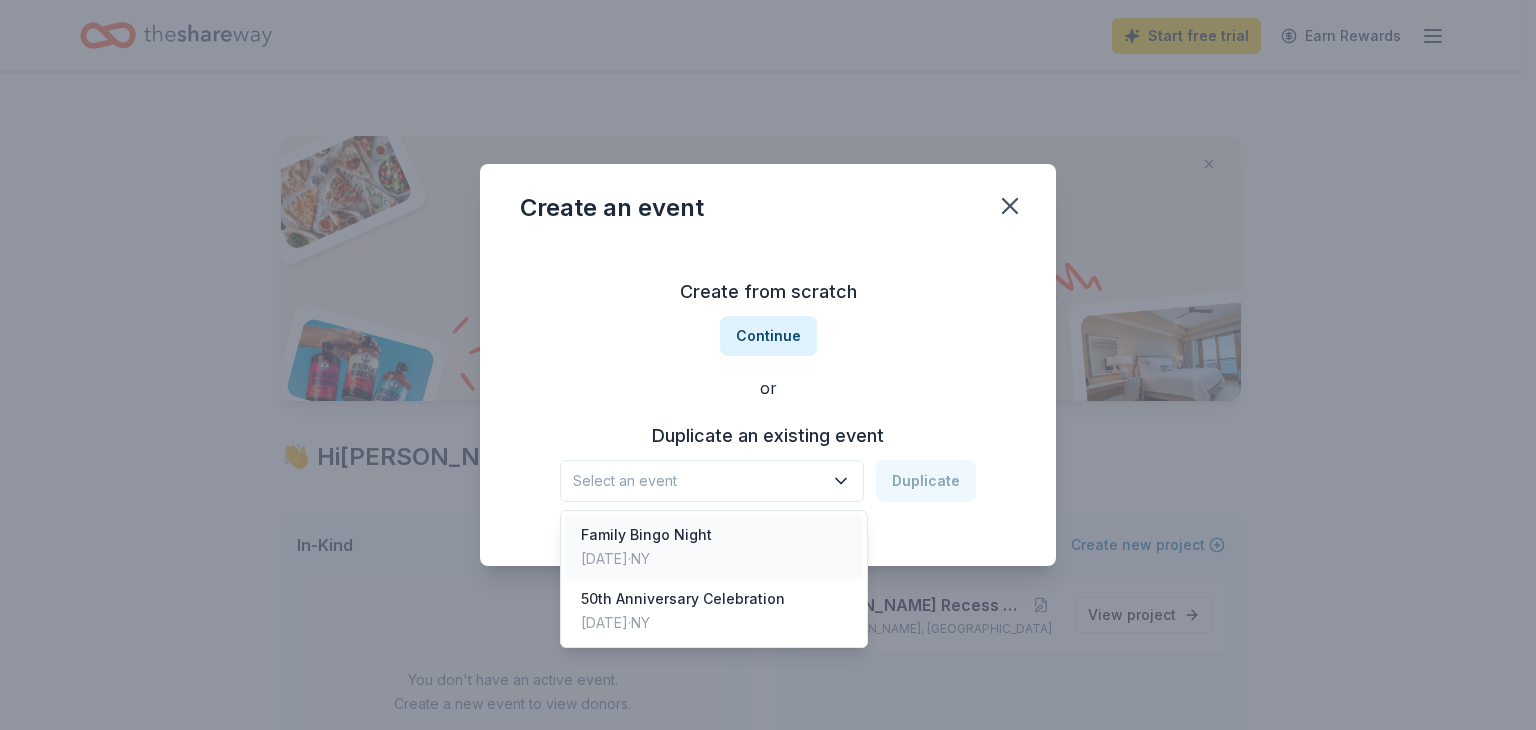 click on "Family Bingo Night" at bounding box center (646, 535) 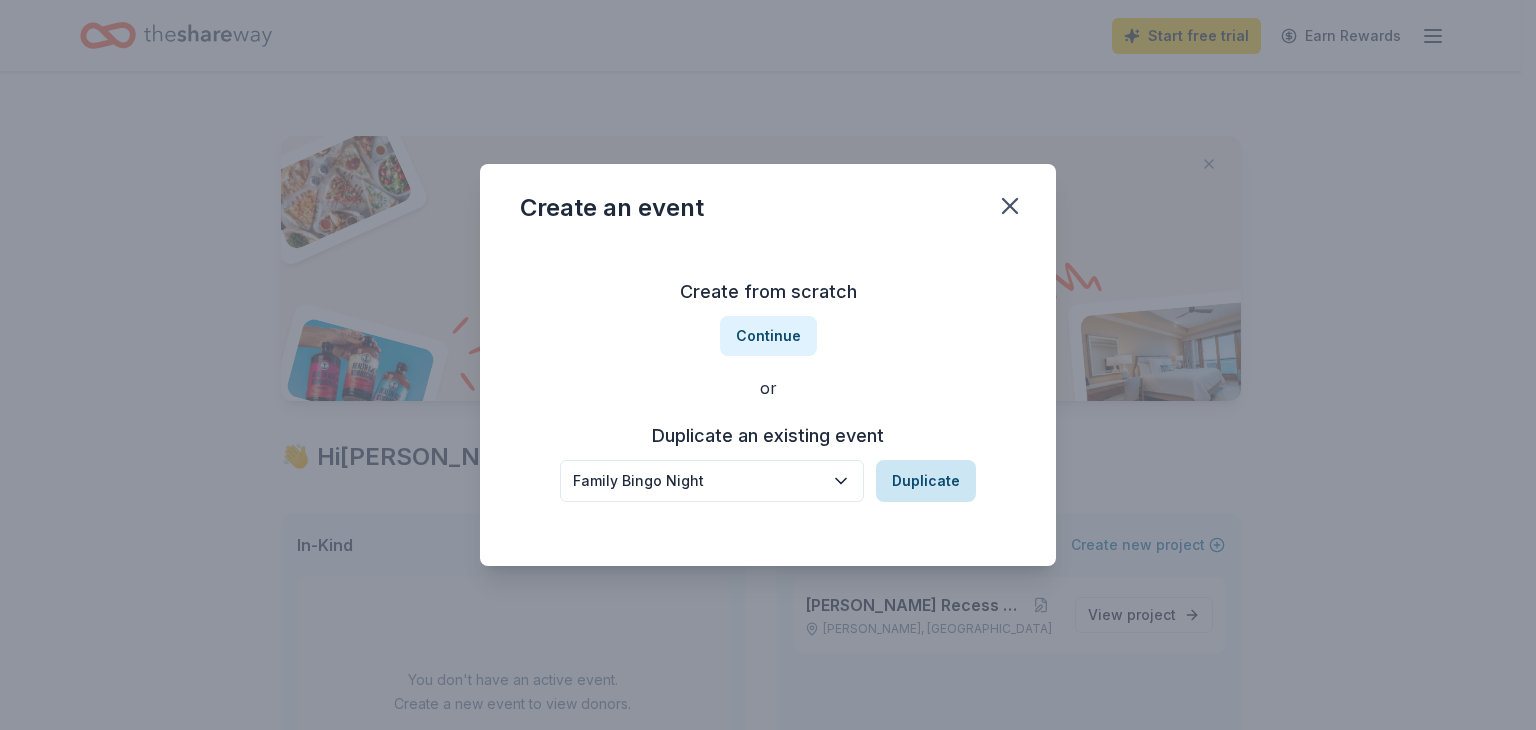 click on "Duplicate" at bounding box center [926, 481] 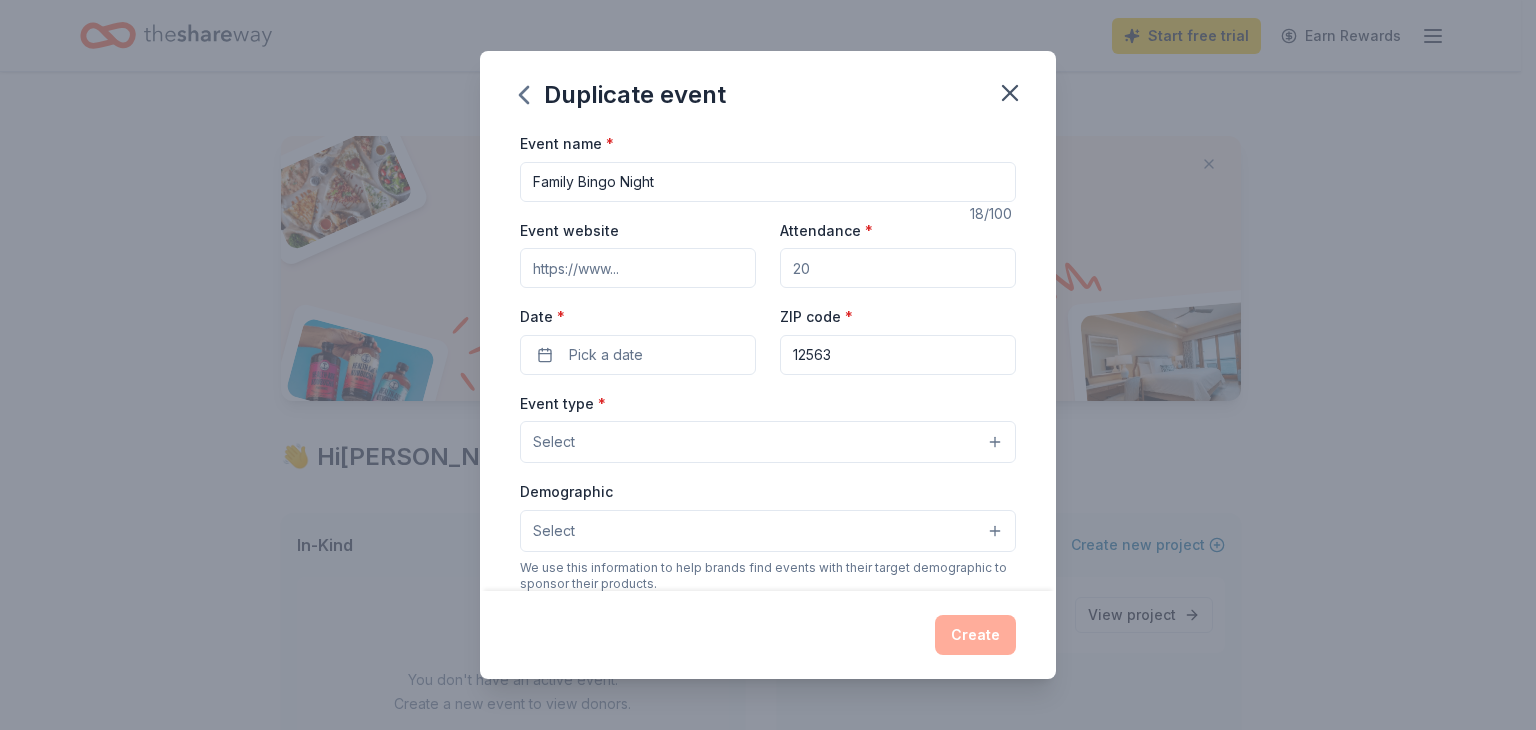 drag, startPoint x: 744, startPoint y: 180, endPoint x: 308, endPoint y: 248, distance: 441.2709 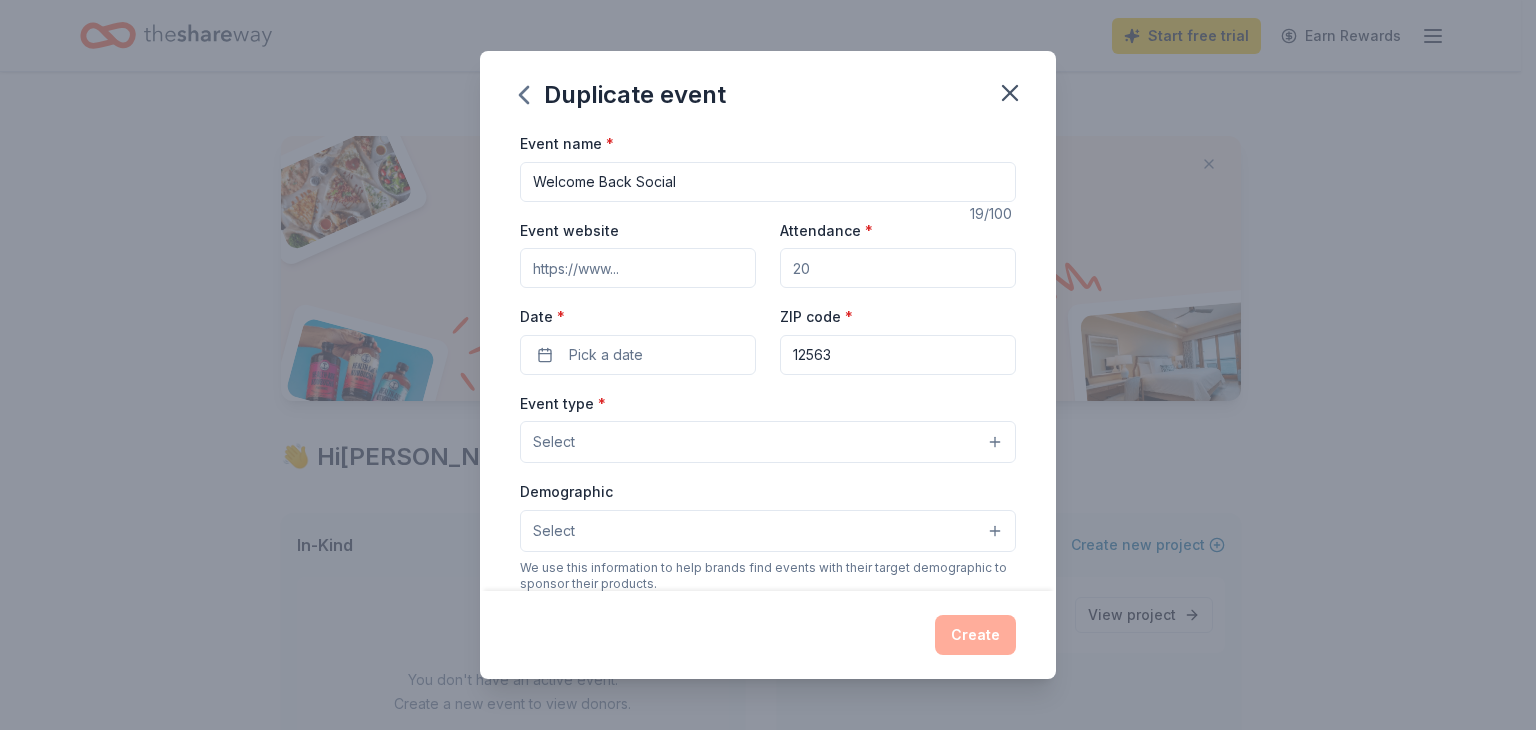 type on "Welcome Back Social" 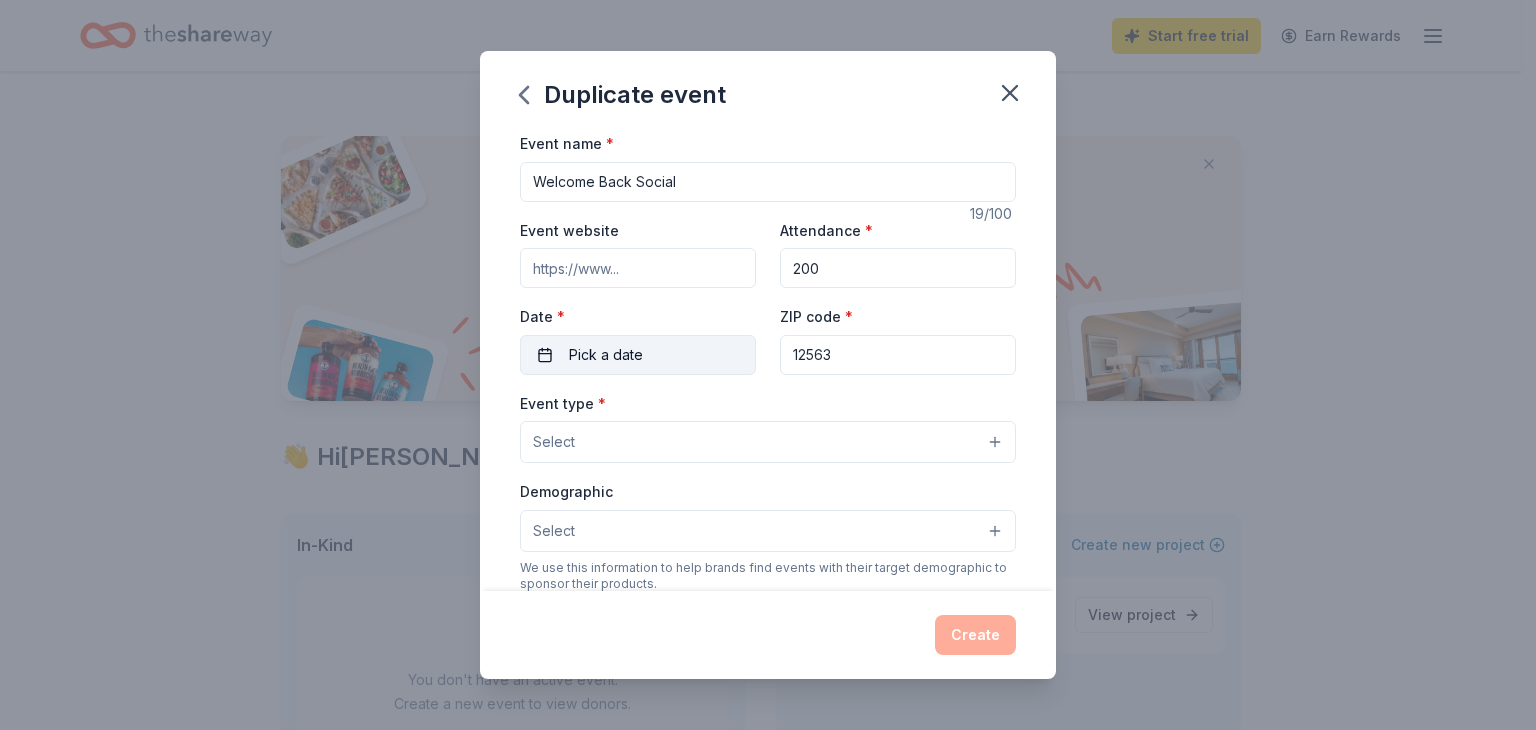 type on "200" 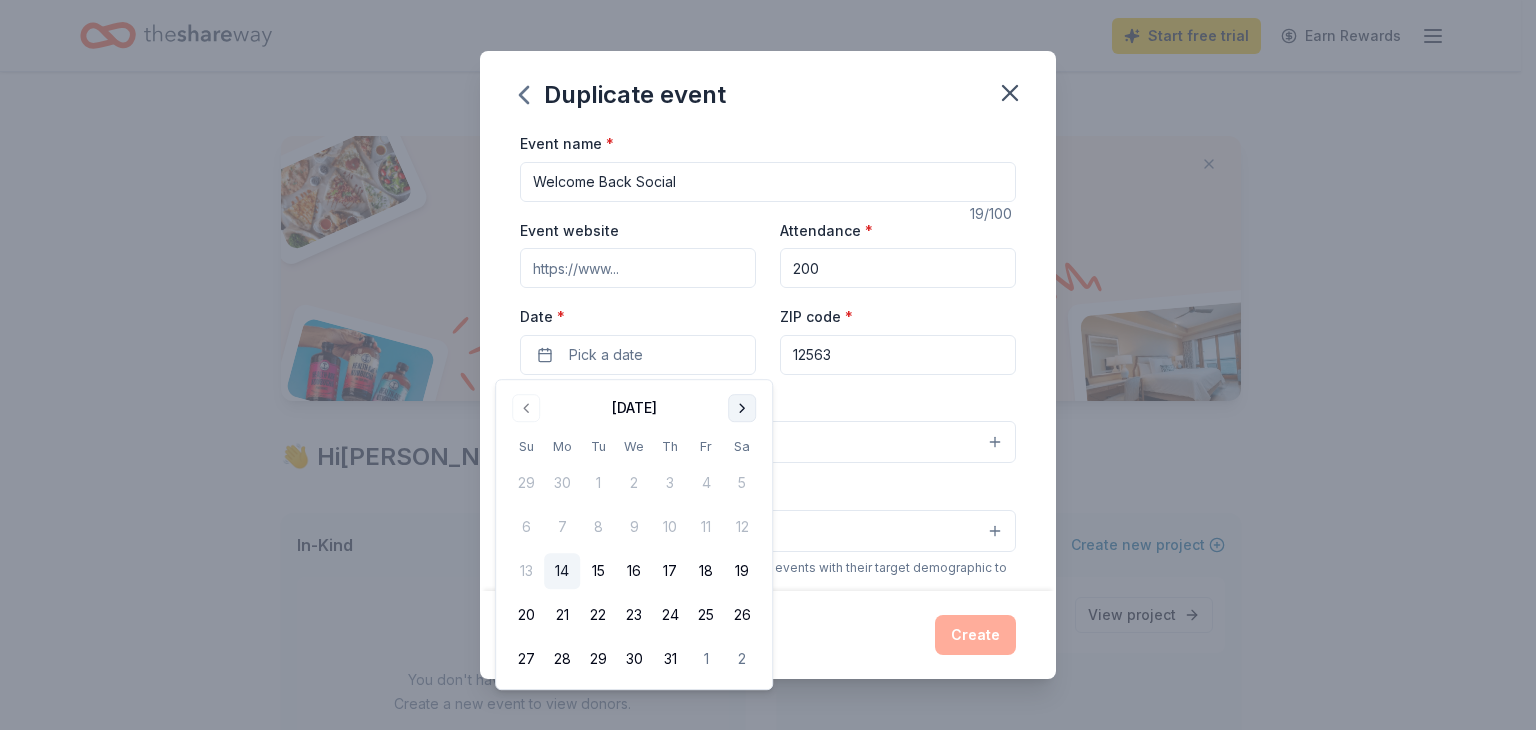 click at bounding box center (742, 408) 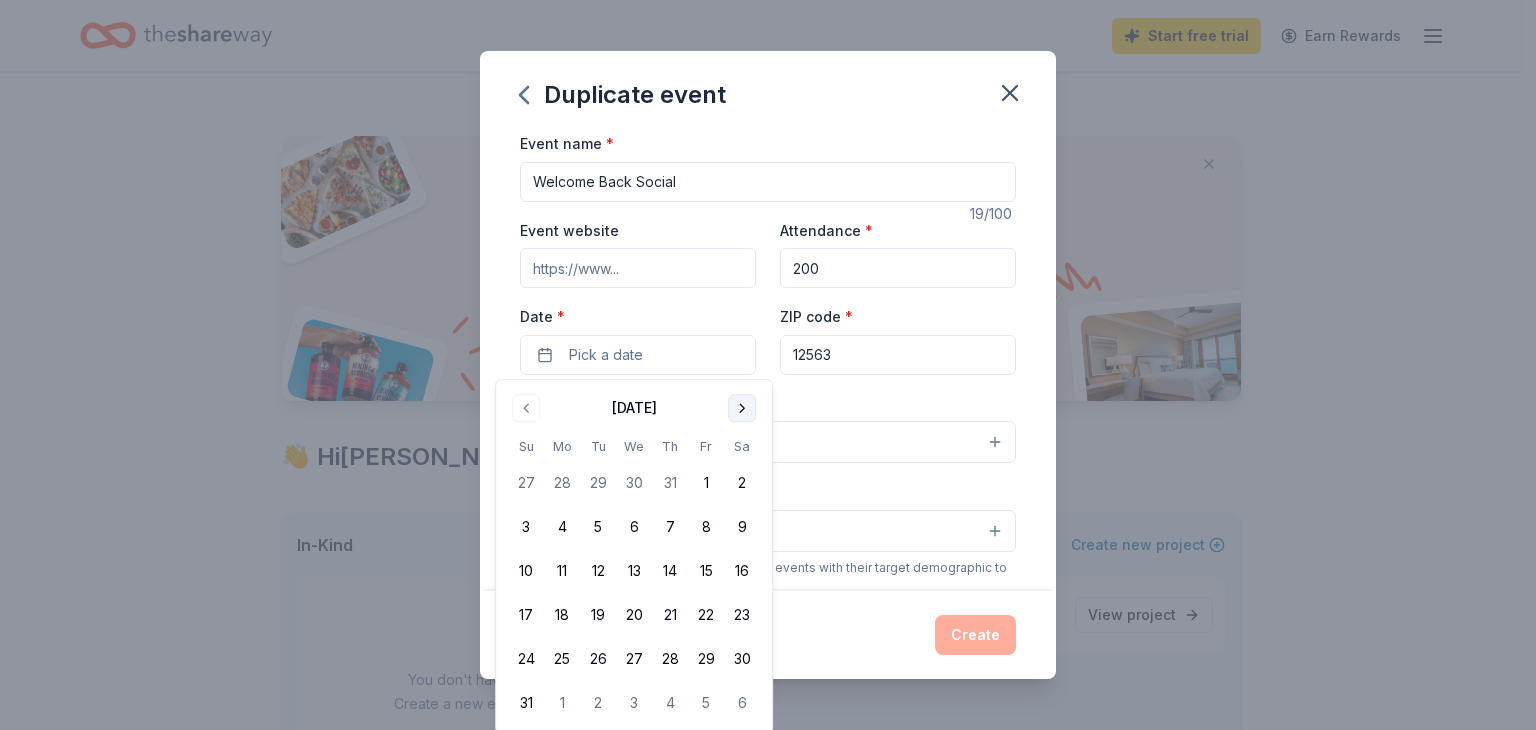 click at bounding box center (742, 408) 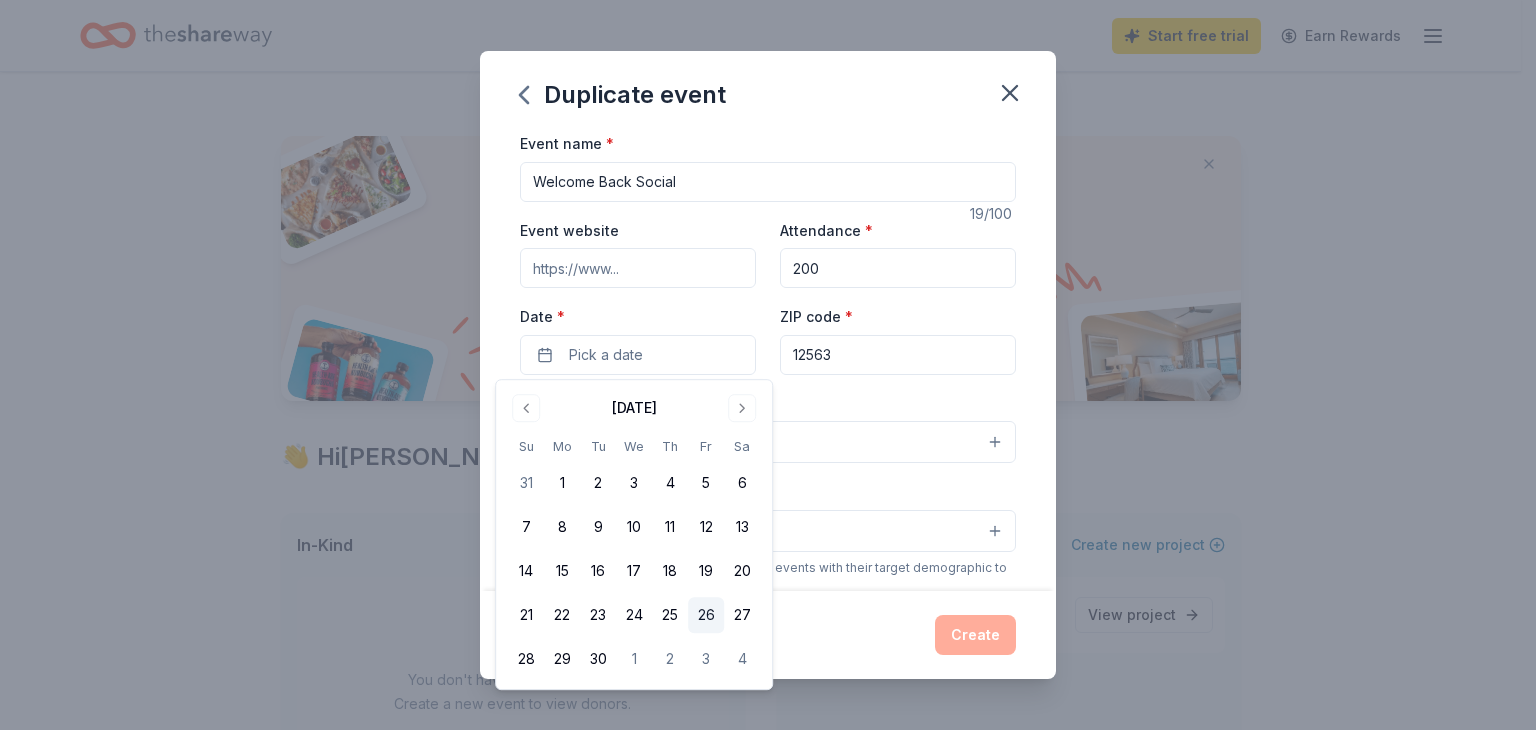click on "26" at bounding box center (706, 615) 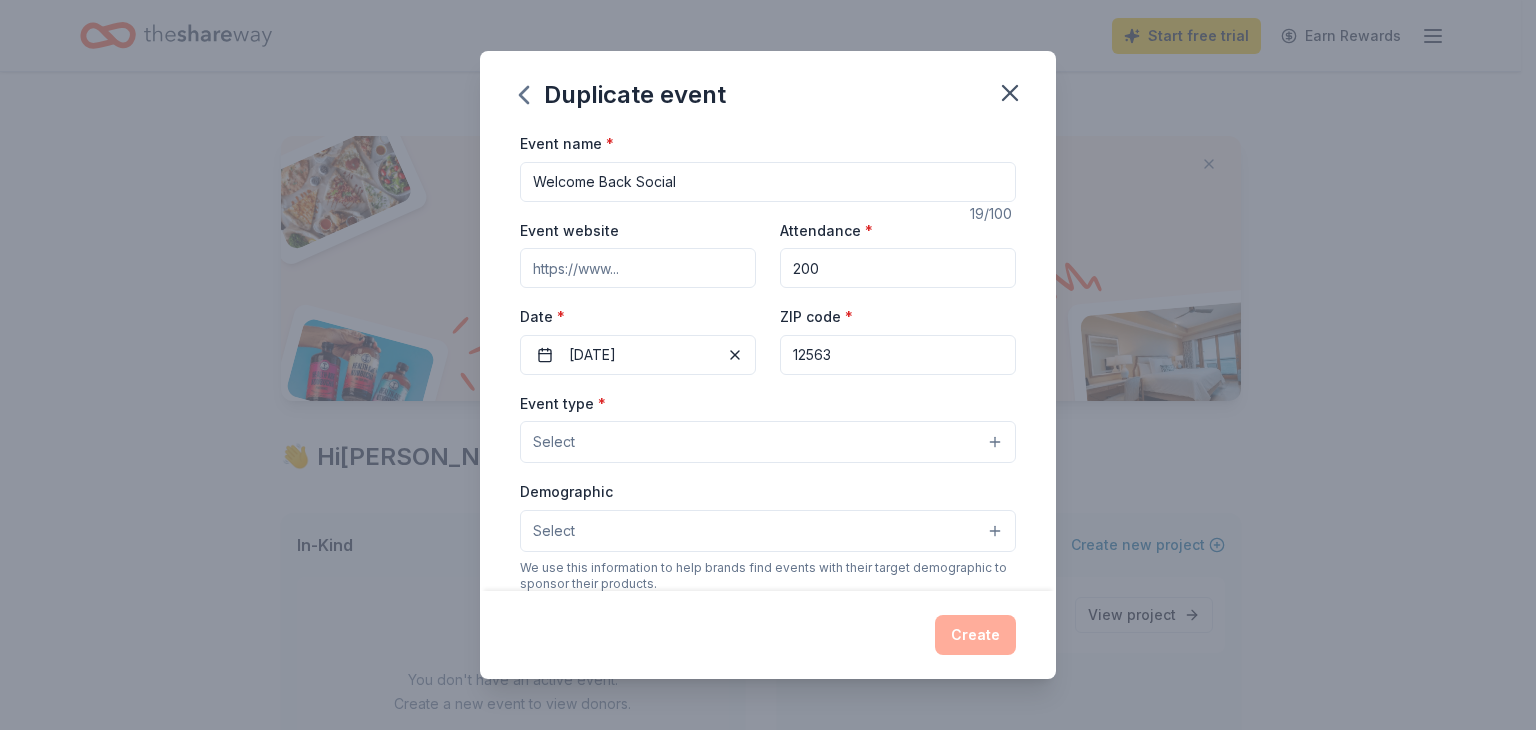 click on "Welcome Back Social" at bounding box center [768, 182] 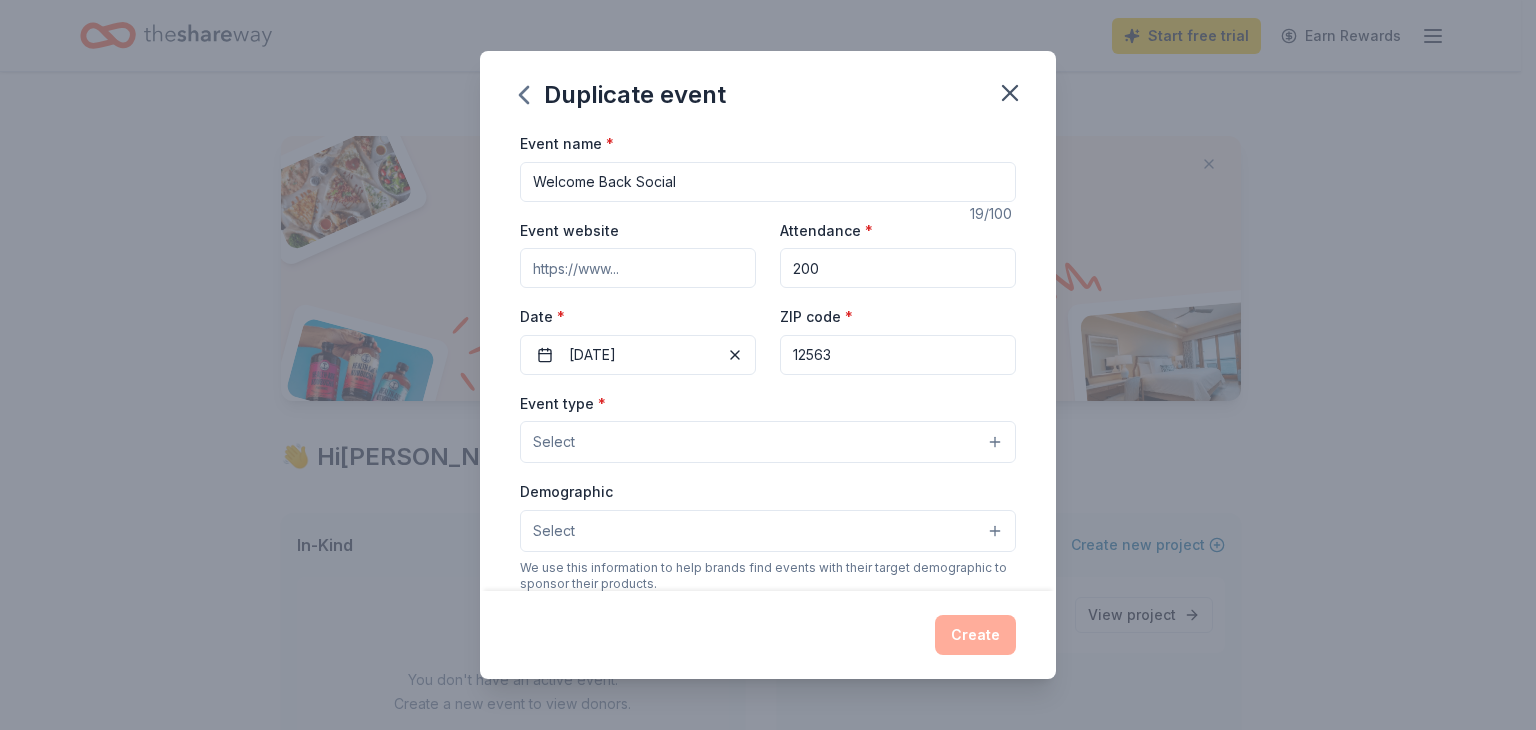 click on "Event type * Select" at bounding box center [768, 427] 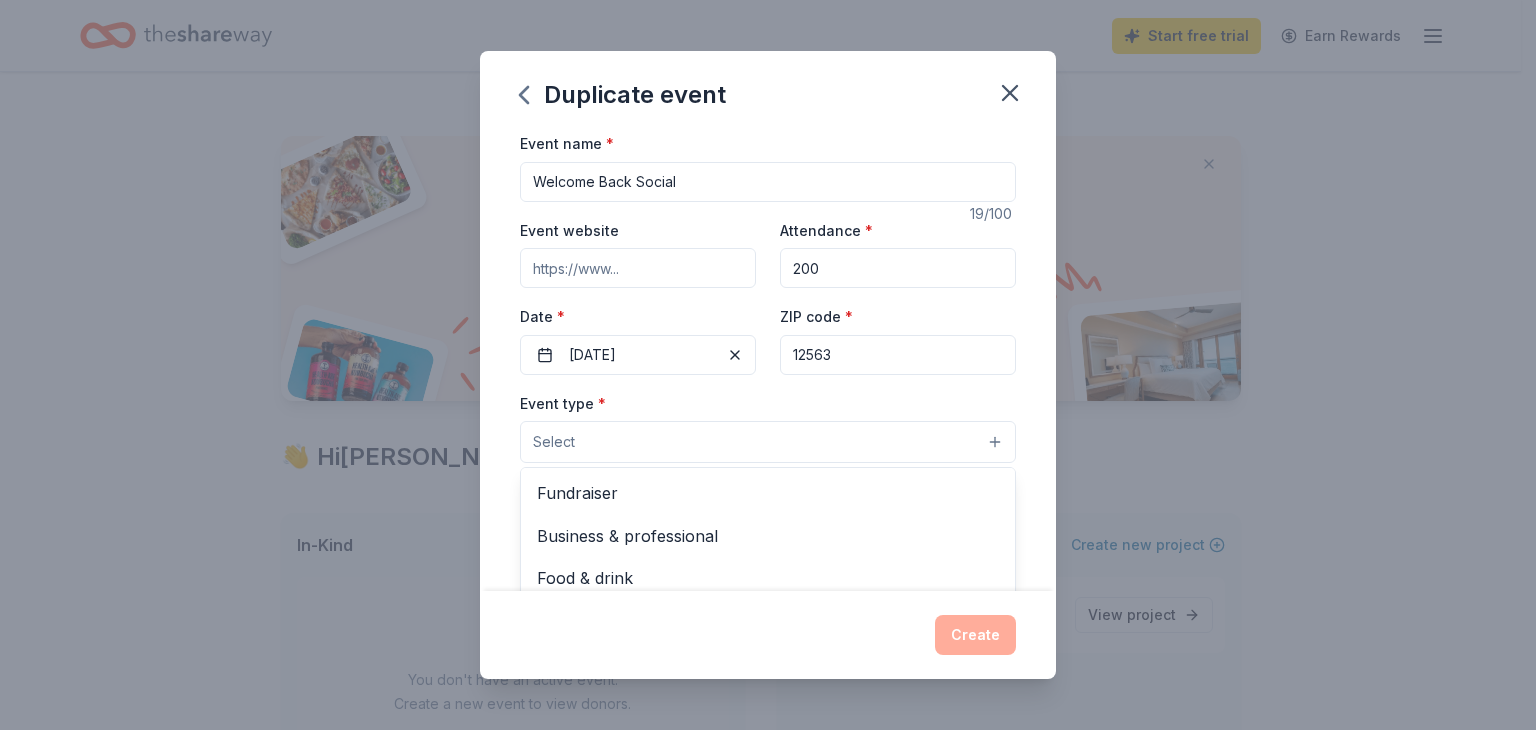 click on "Select" at bounding box center [768, 442] 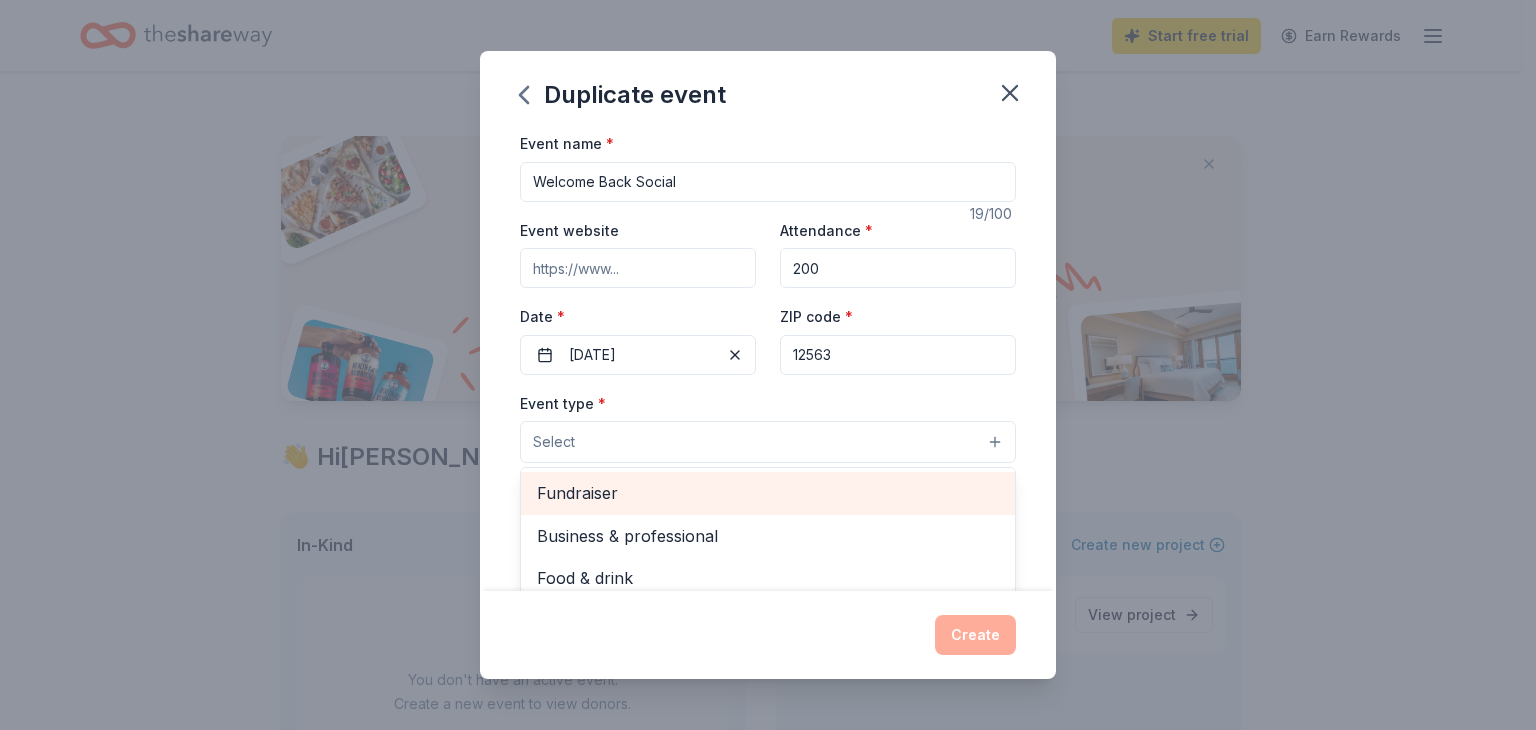 click on "Fundraiser" at bounding box center [768, 493] 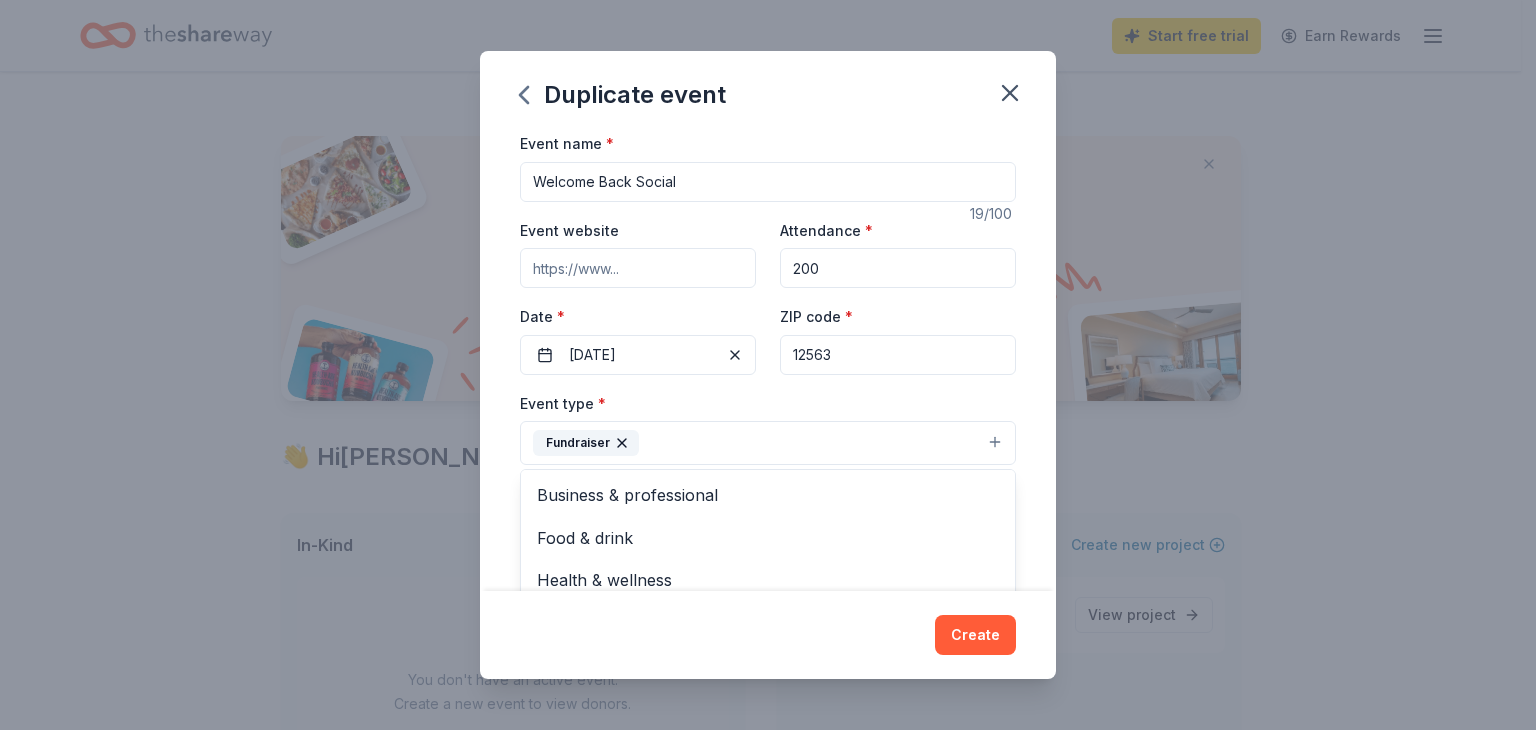 click on "Event type * Fundraiser Business & professional Food & drink Health & wellness Hobbies Music Performing & visual arts" at bounding box center (768, 428) 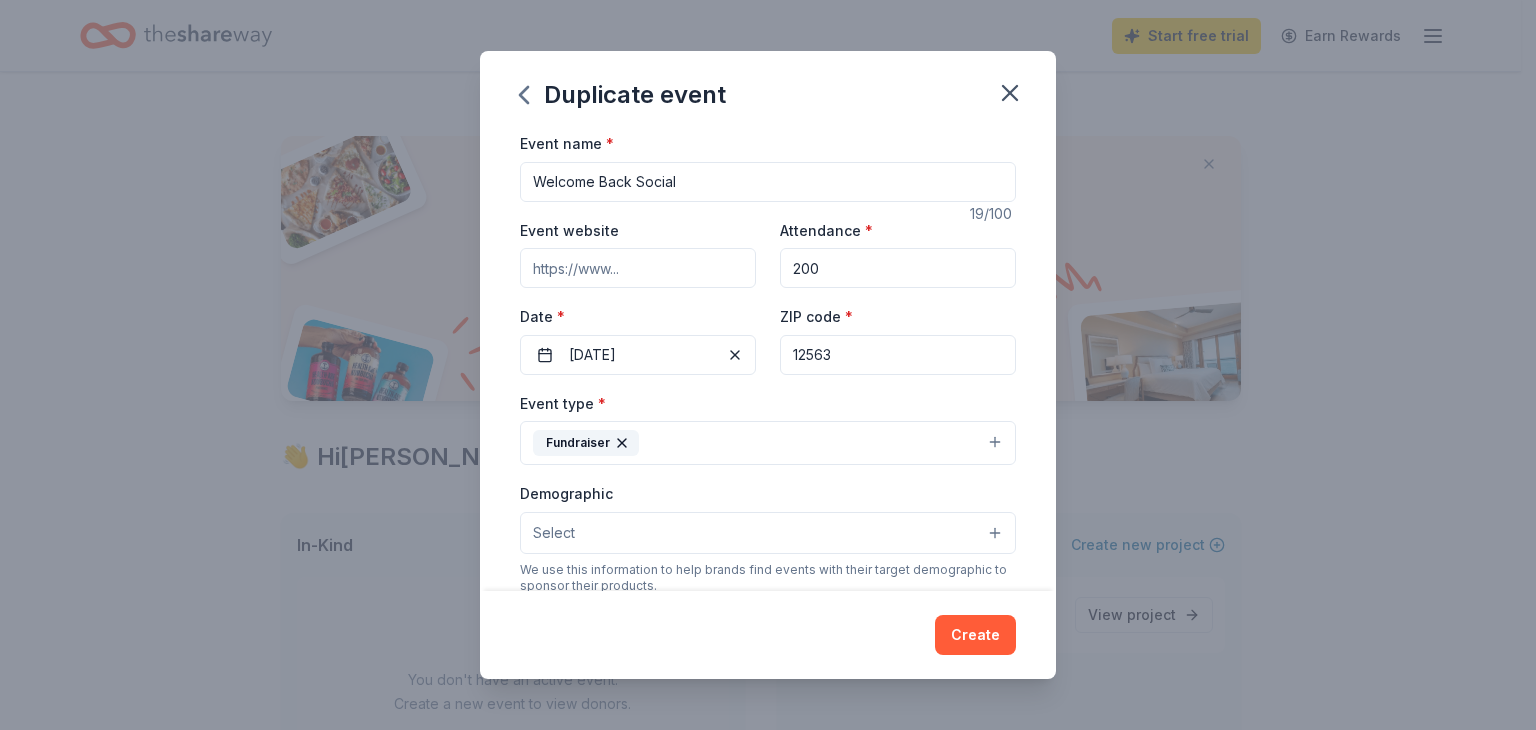 click 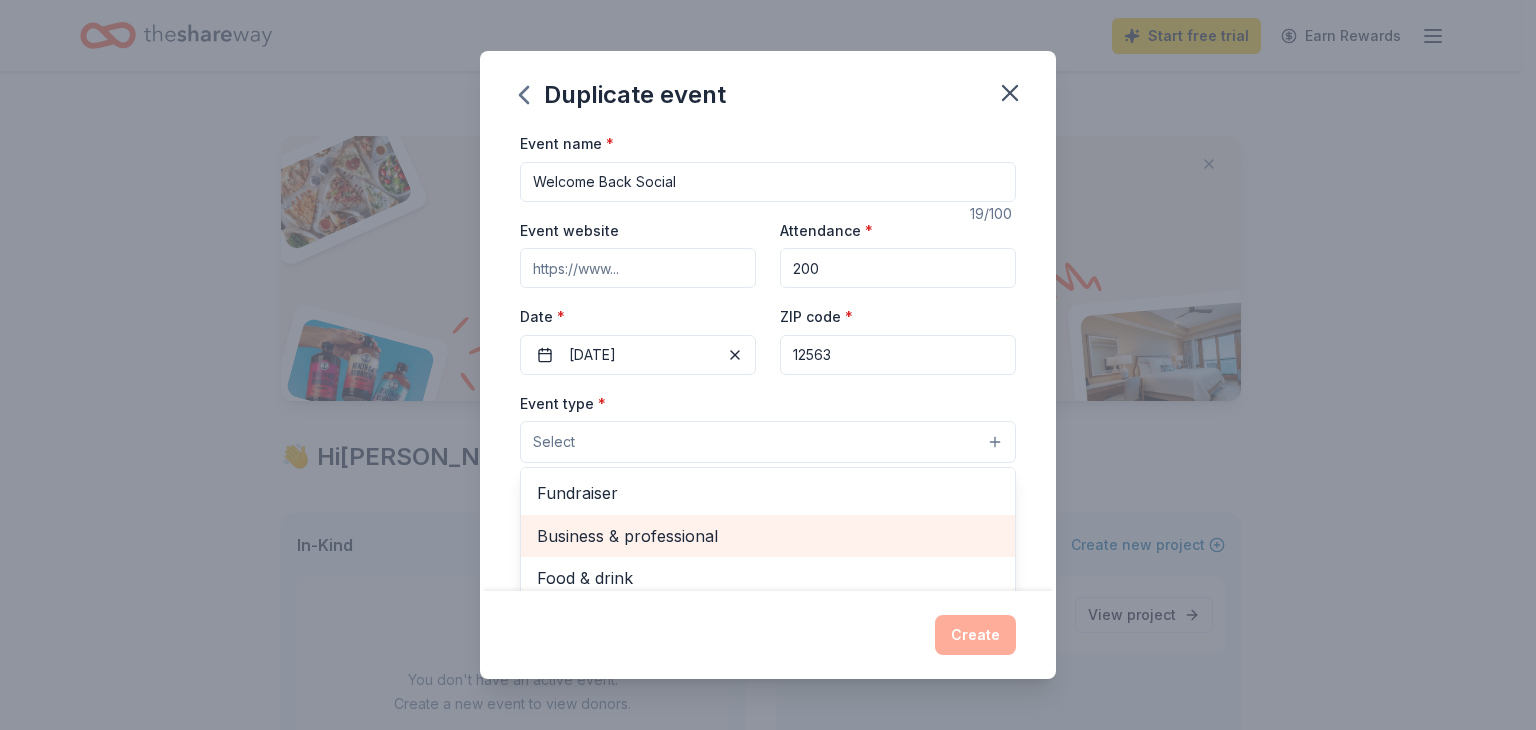 scroll, scrollTop: 66, scrollLeft: 0, axis: vertical 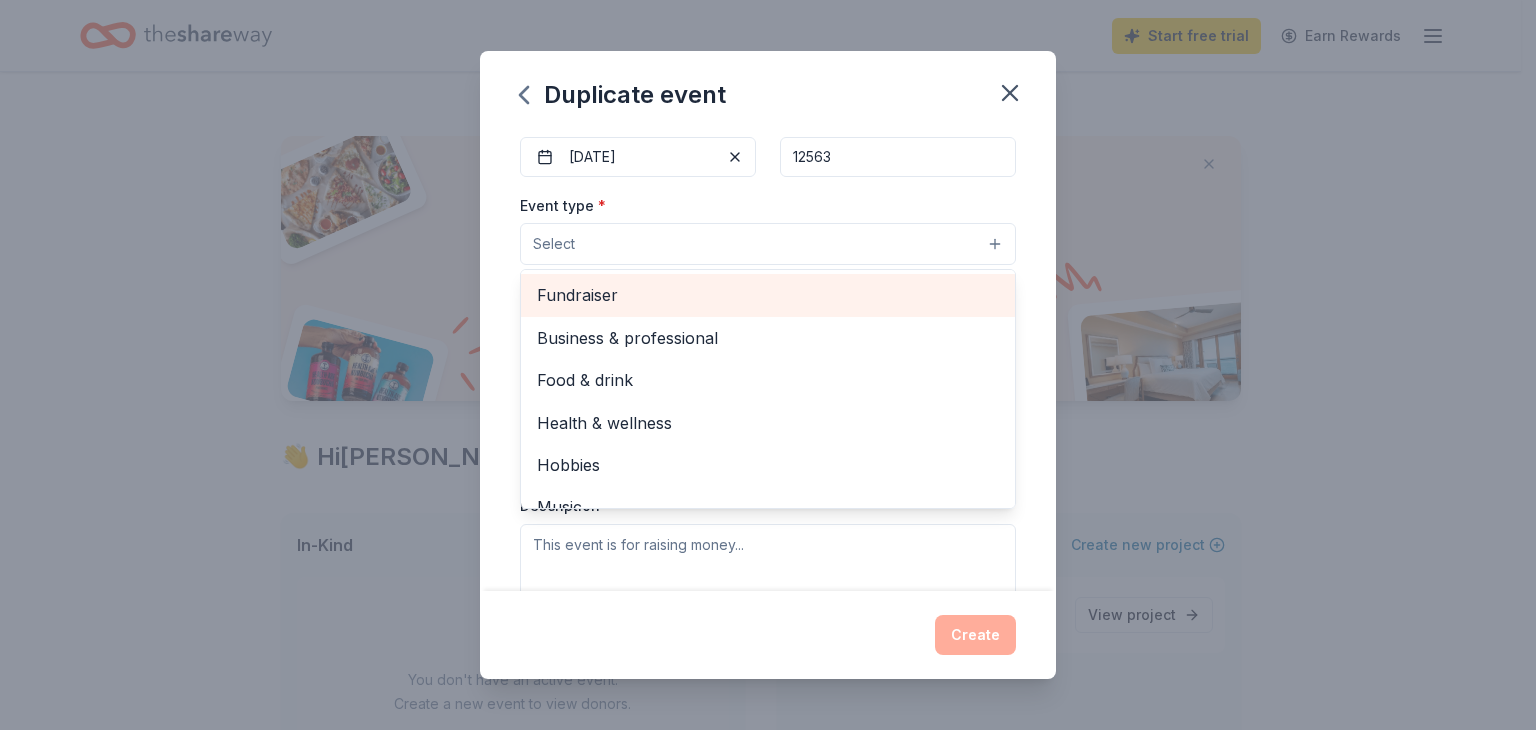 click on "Fundraiser" at bounding box center [768, 295] 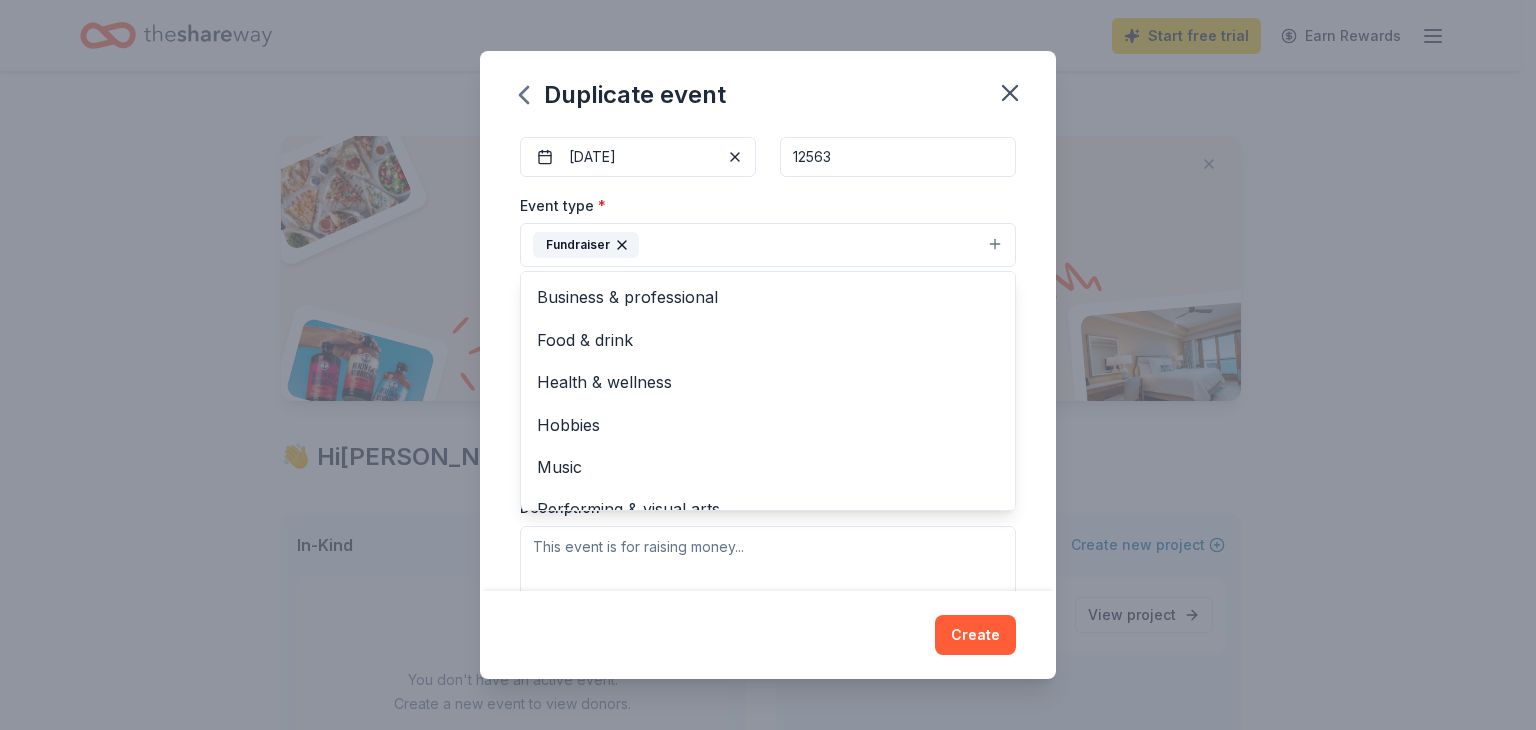 click on "Event type * Fundraiser Business & professional Food & drink Health & wellness Hobbies Music Performing & visual arts Demographic Select We use this information to help brands find events with their target demographic to sponsor their products. Mailing address Apt/unit Description" at bounding box center (768, 404) 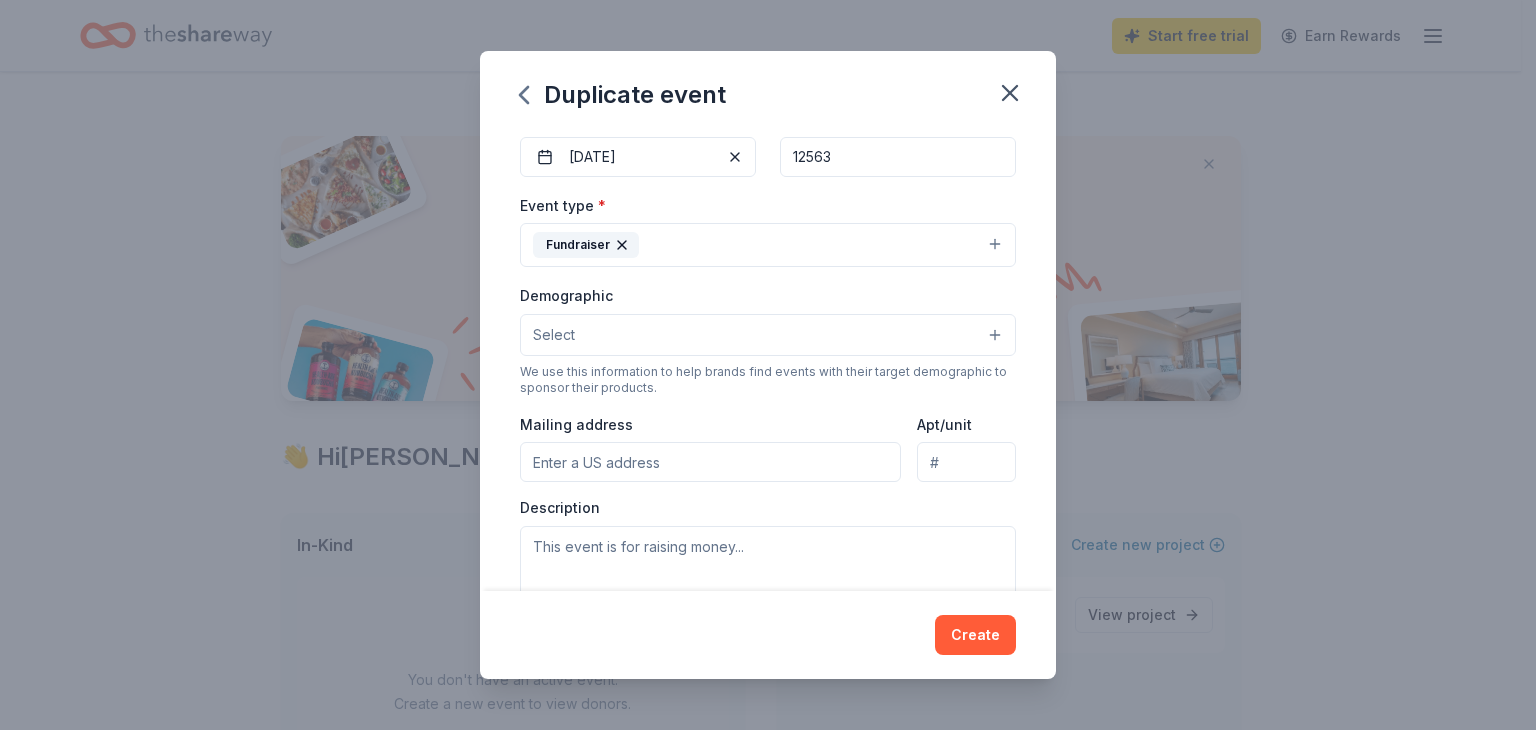 click on "Select" at bounding box center [768, 335] 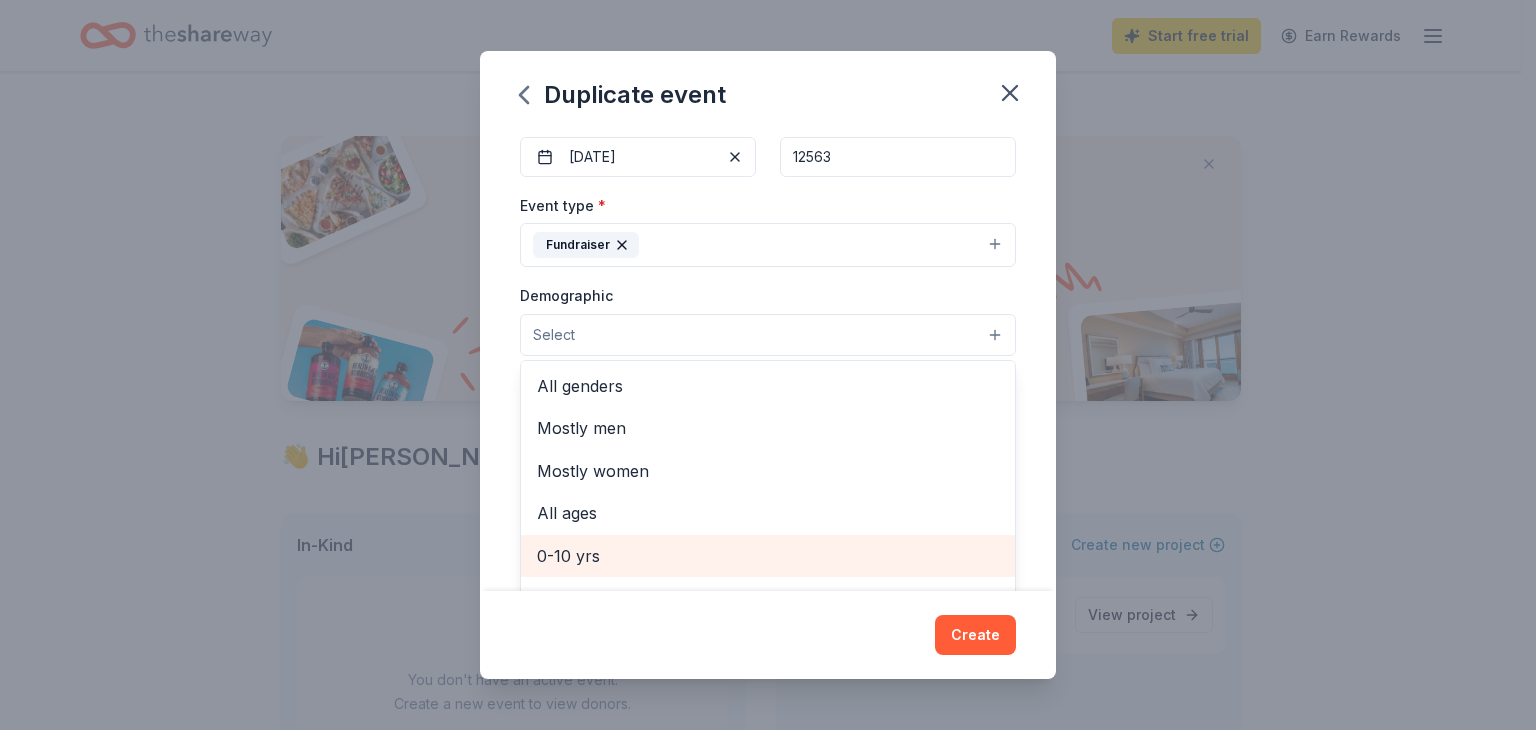 click on "0-10 yrs" at bounding box center [768, 556] 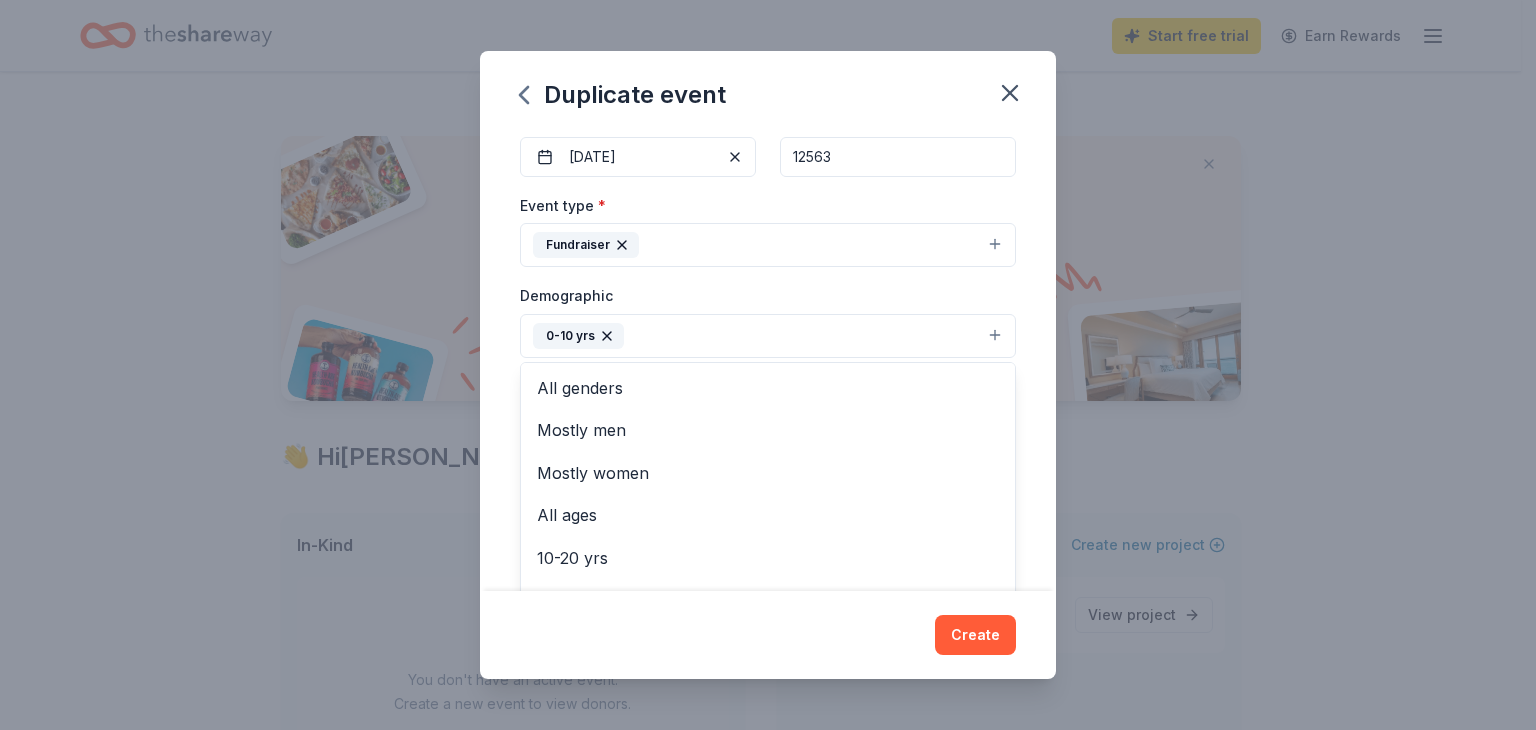 click on "Demographic 0-10 yrs All genders Mostly men Mostly women All ages [DEMOGRAPHIC_DATA] yrs 20-30 yrs 30-40 yrs 40-50 yrs 50-60 yrs 60-70 yrs 70-80 yrs 80+ yrs" at bounding box center (768, 320) 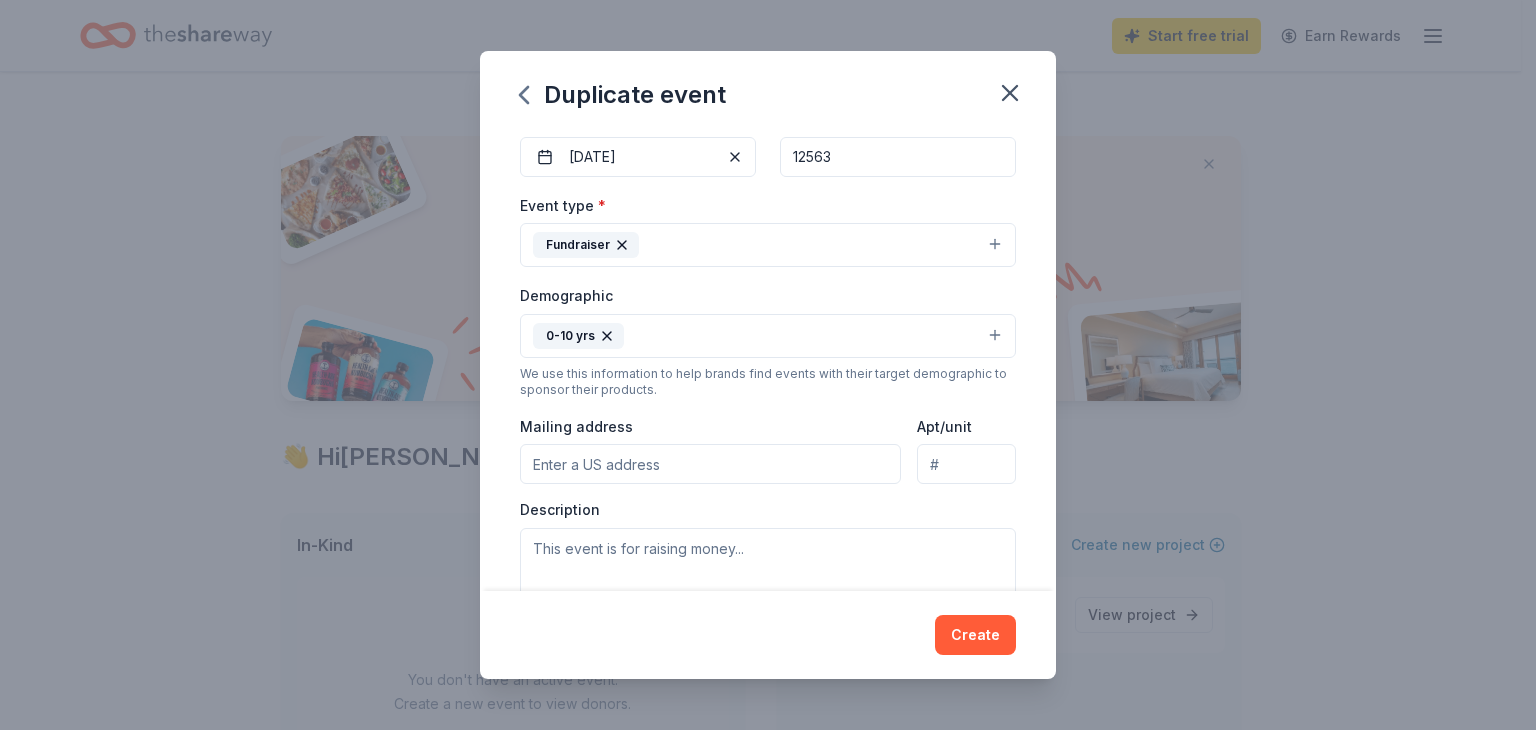 click on "Mailing address" at bounding box center (710, 464) 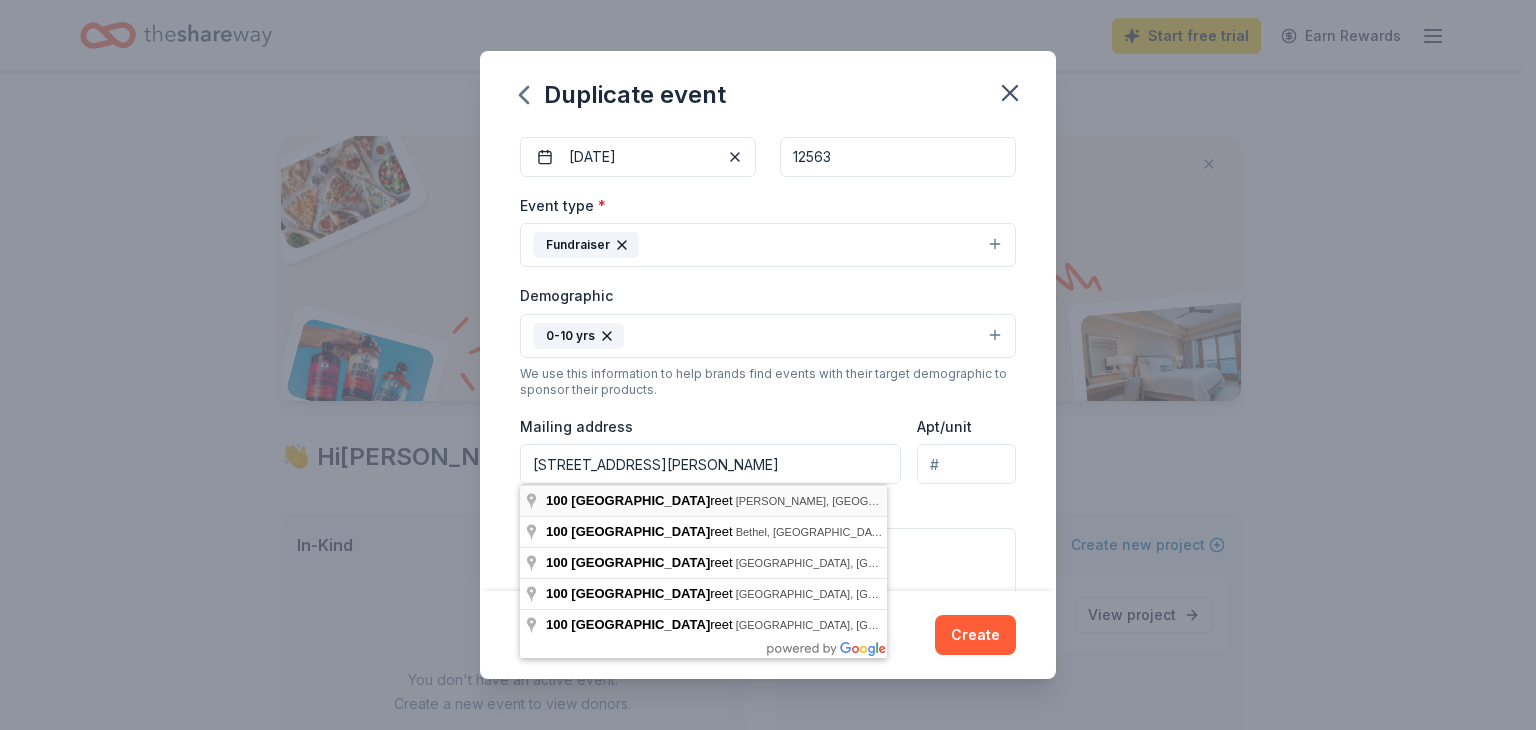 type on "[STREET_ADDRESS][PERSON_NAME]" 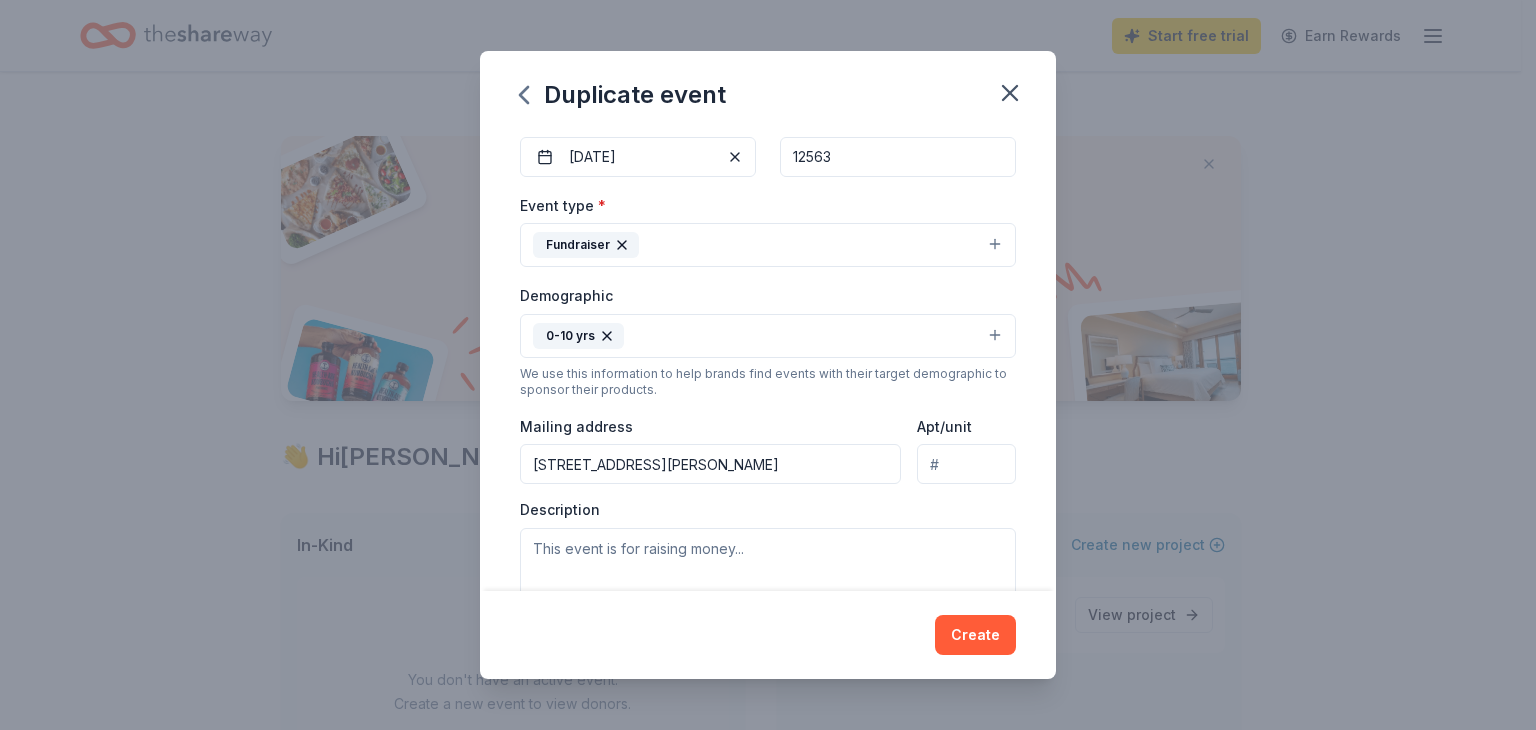 click on "Event type * Fundraiser Demographic 0-10 yrs We use this information to help brands find events with their target demographic to sponsor their products. Mailing address [STREET_ADDRESS][PERSON_NAME] Apt/unit Description" at bounding box center (768, 405) 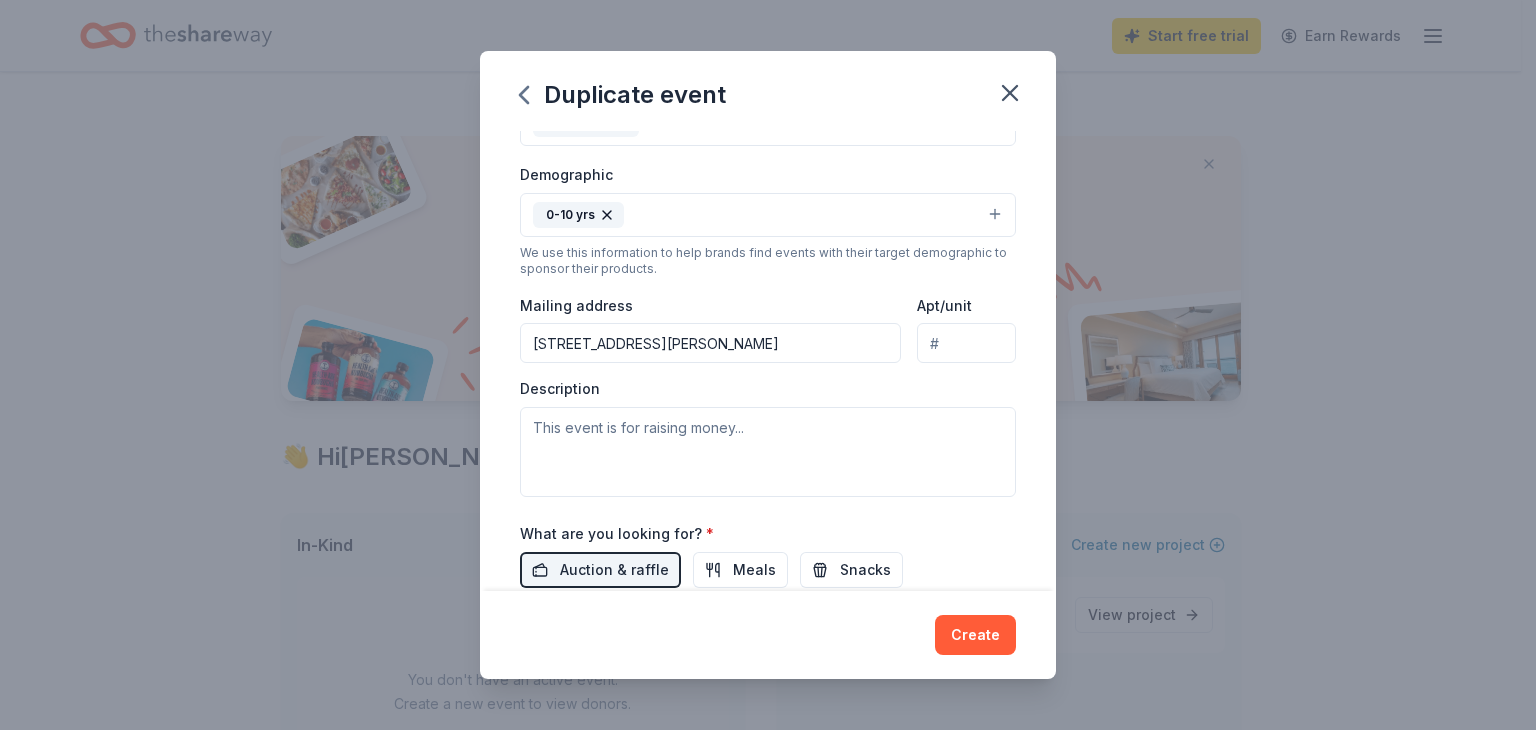 scroll, scrollTop: 319, scrollLeft: 0, axis: vertical 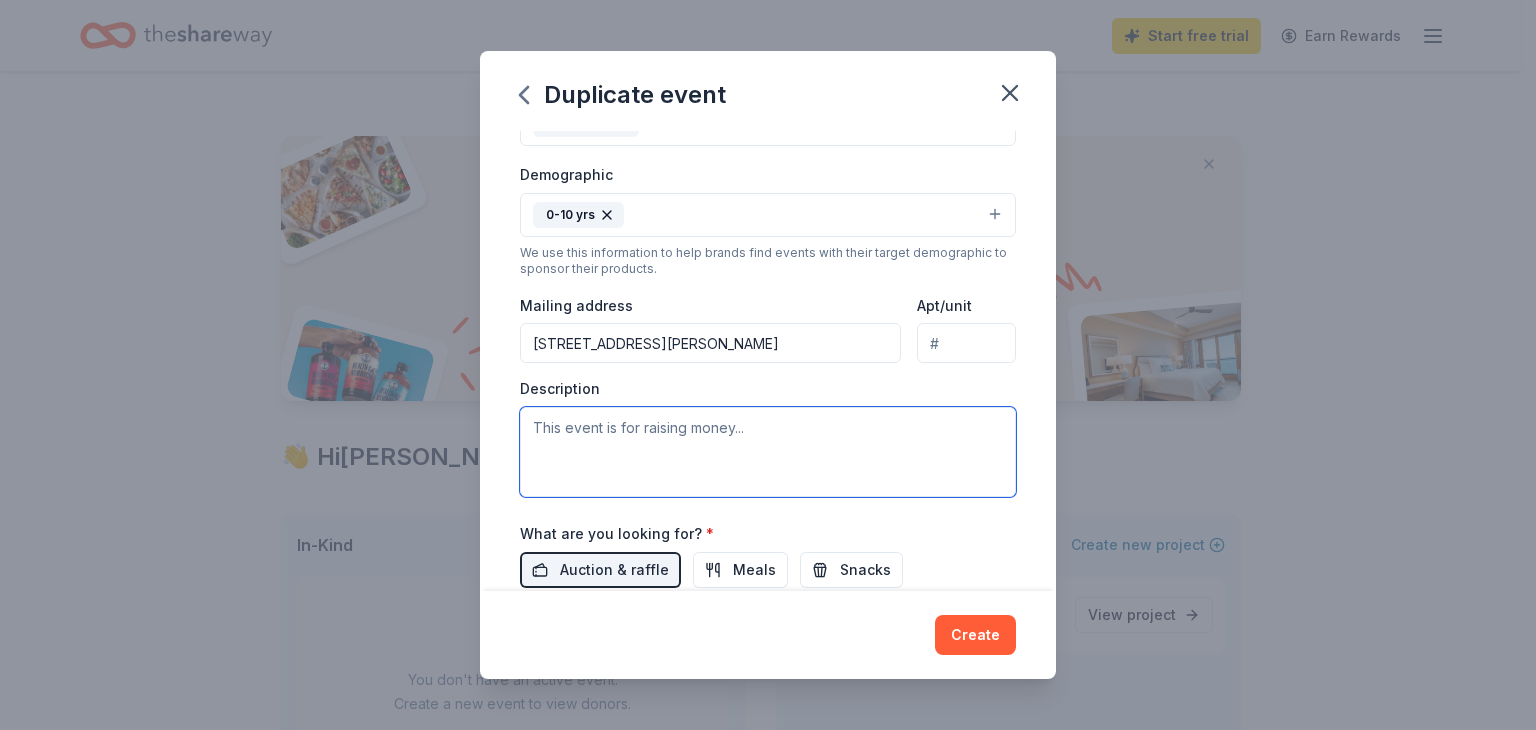 click at bounding box center [768, 452] 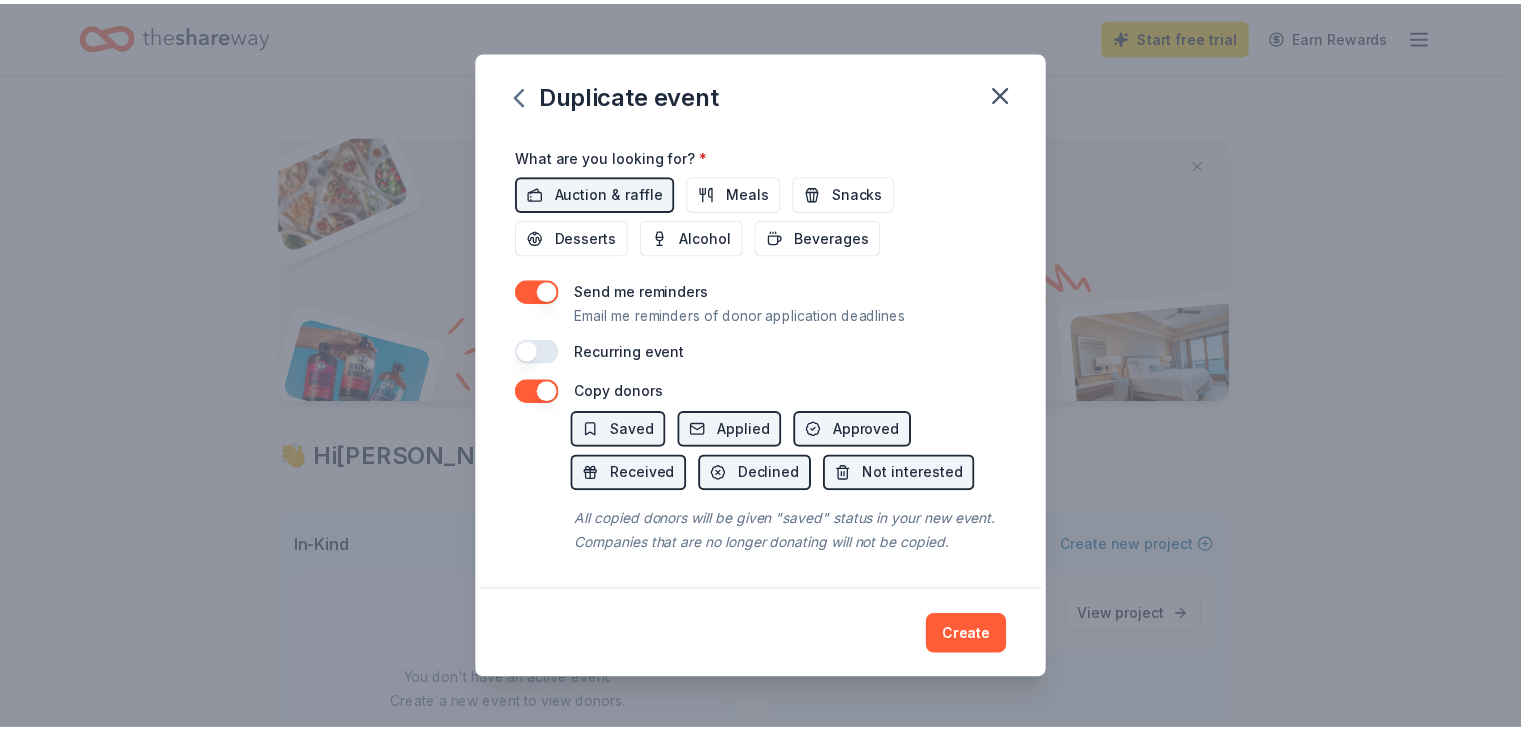 scroll, scrollTop: 719, scrollLeft: 0, axis: vertical 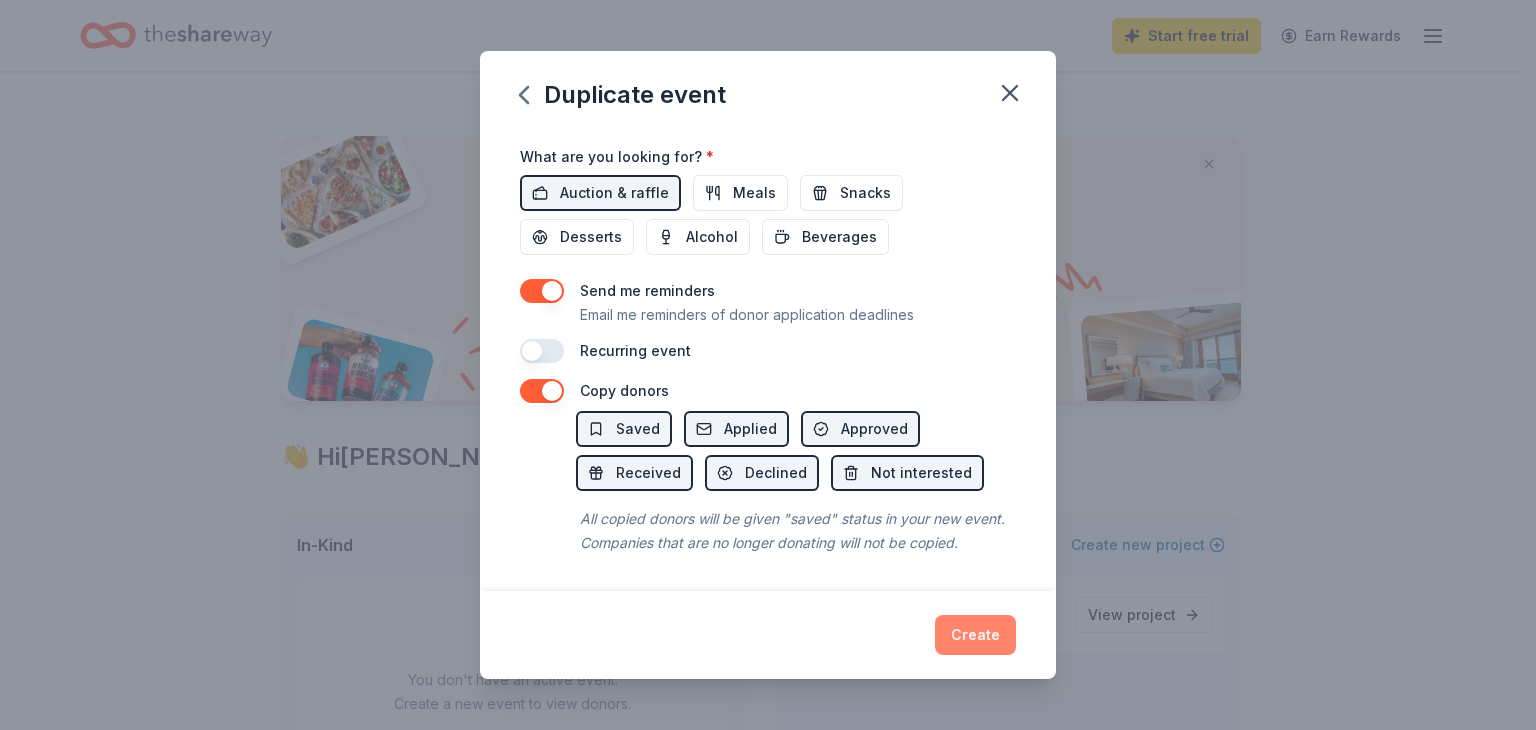 type on "This event is for raising money for our kindergarten through 4th grade school." 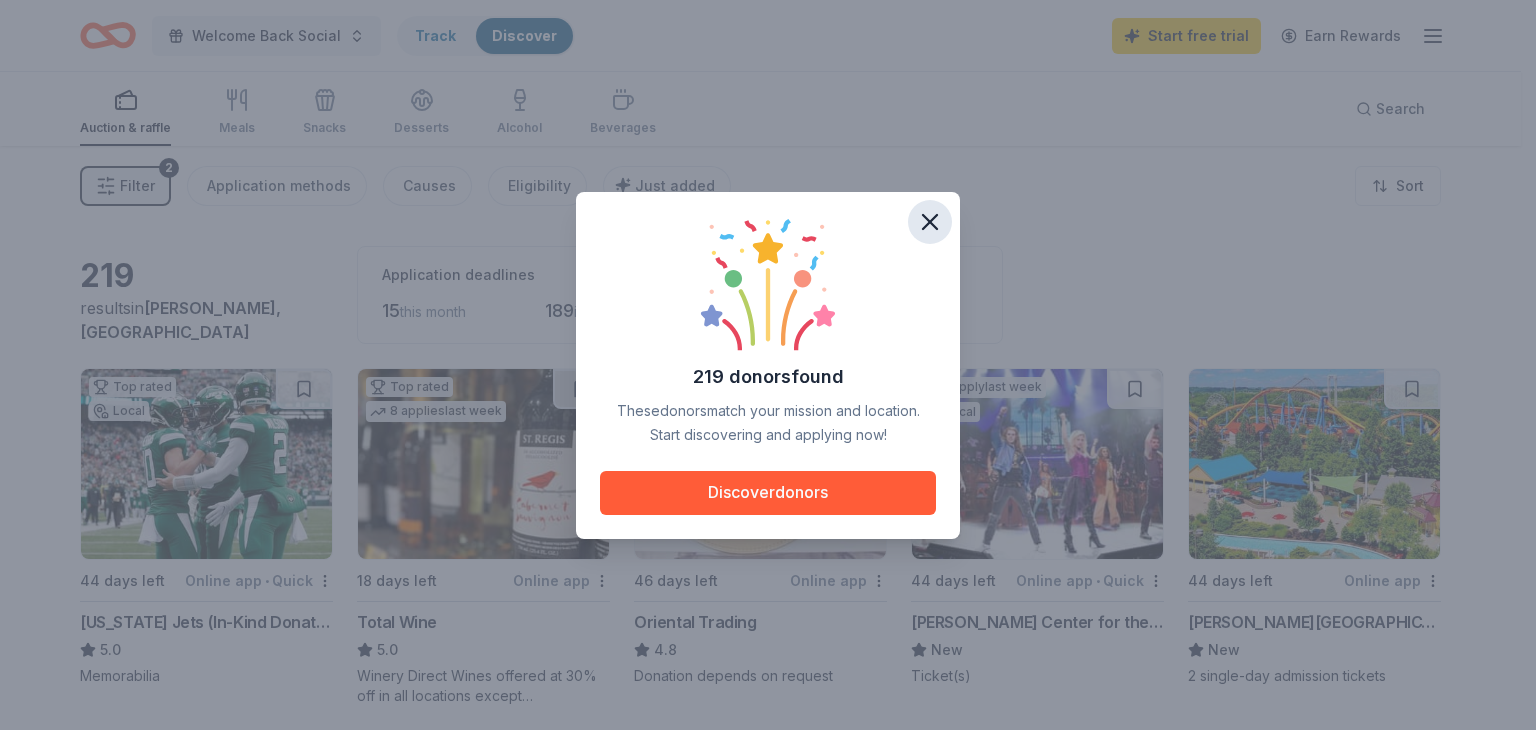 click 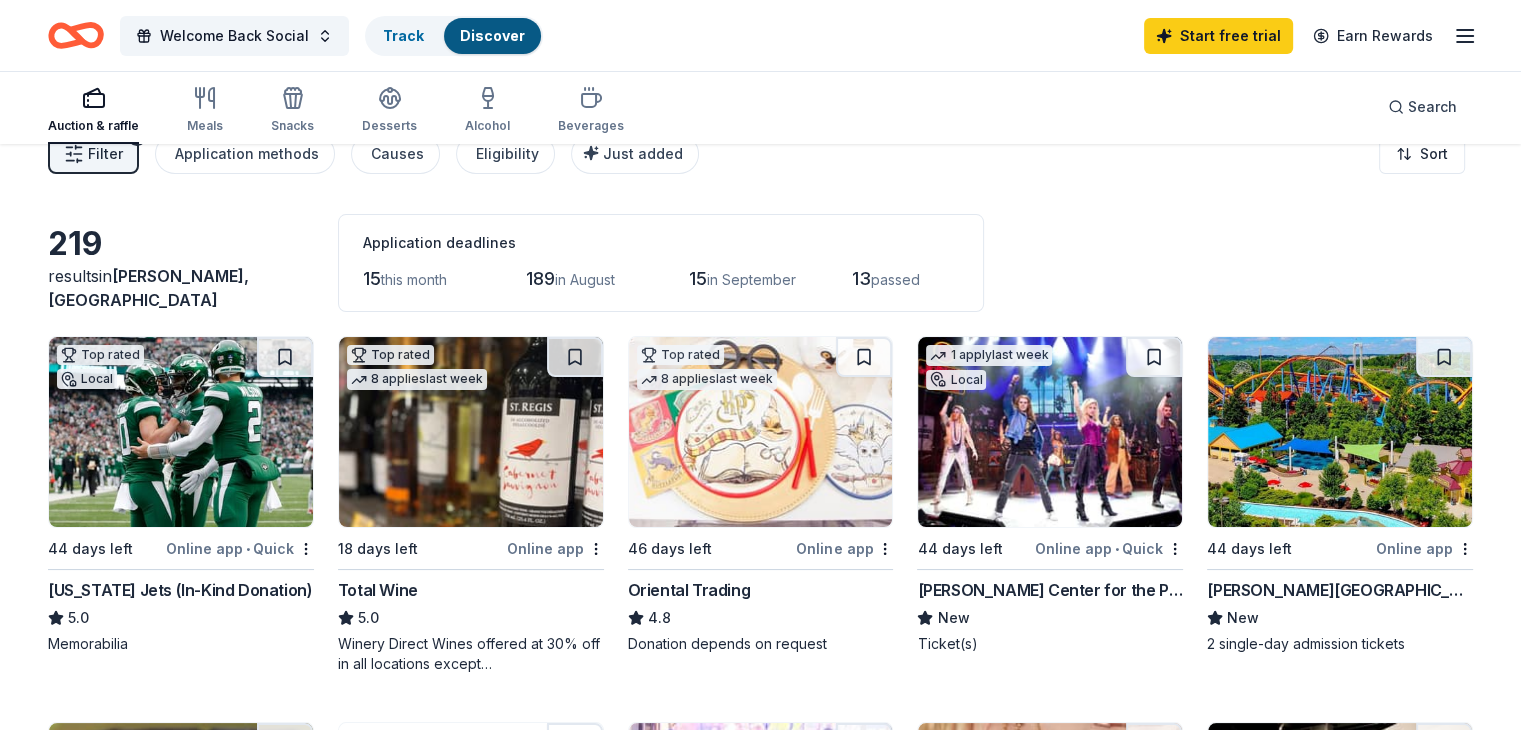 scroll, scrollTop: 28, scrollLeft: 0, axis: vertical 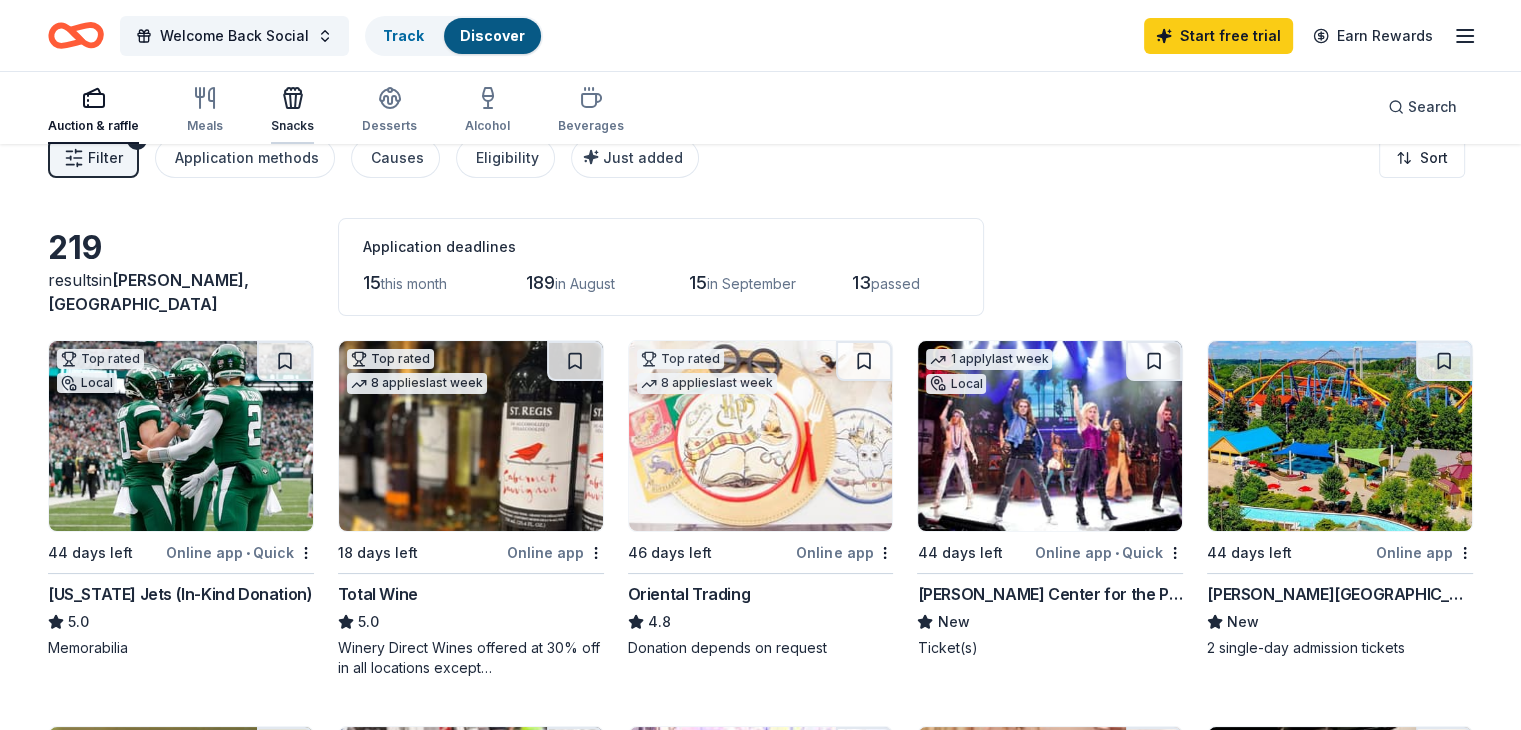 click at bounding box center [292, 98] 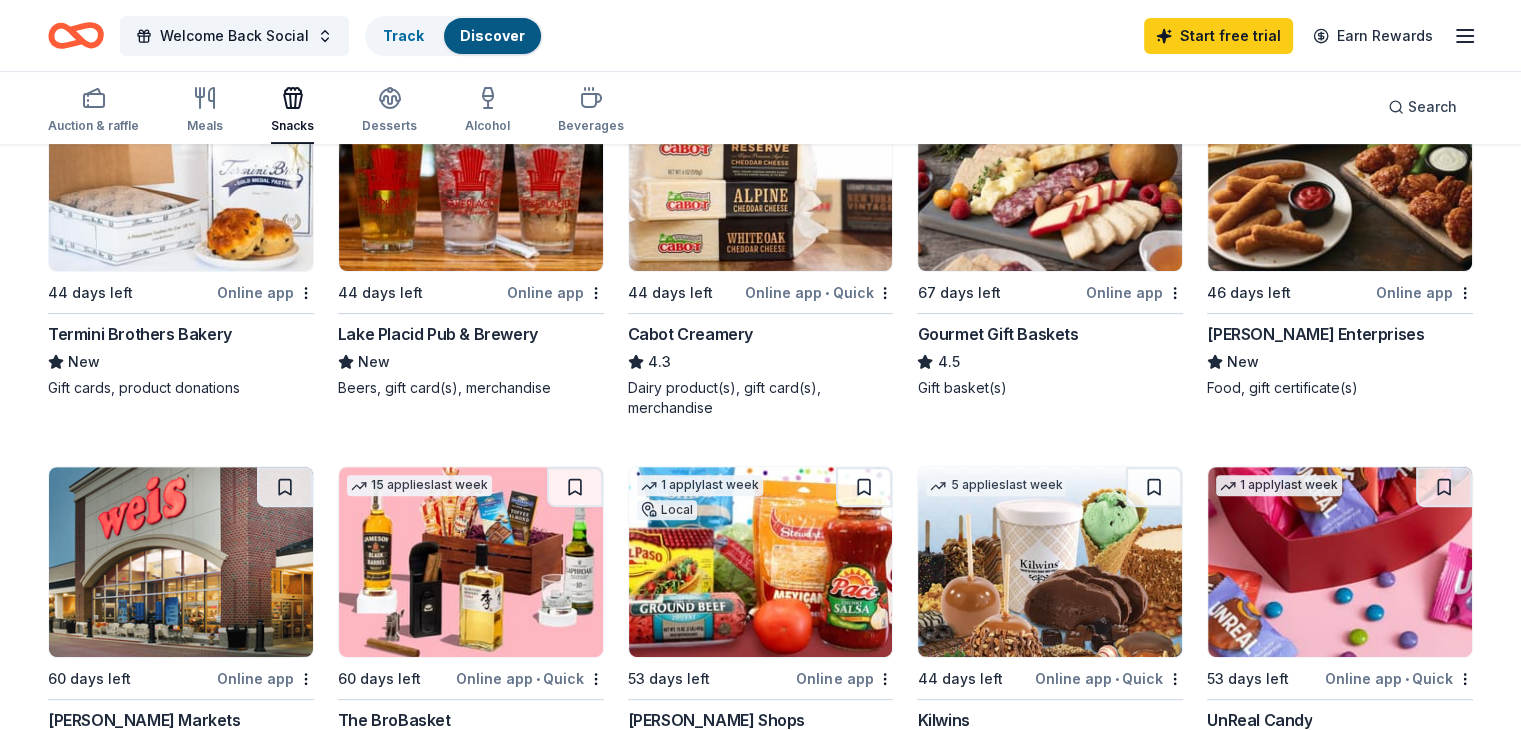 scroll, scrollTop: 672, scrollLeft: 0, axis: vertical 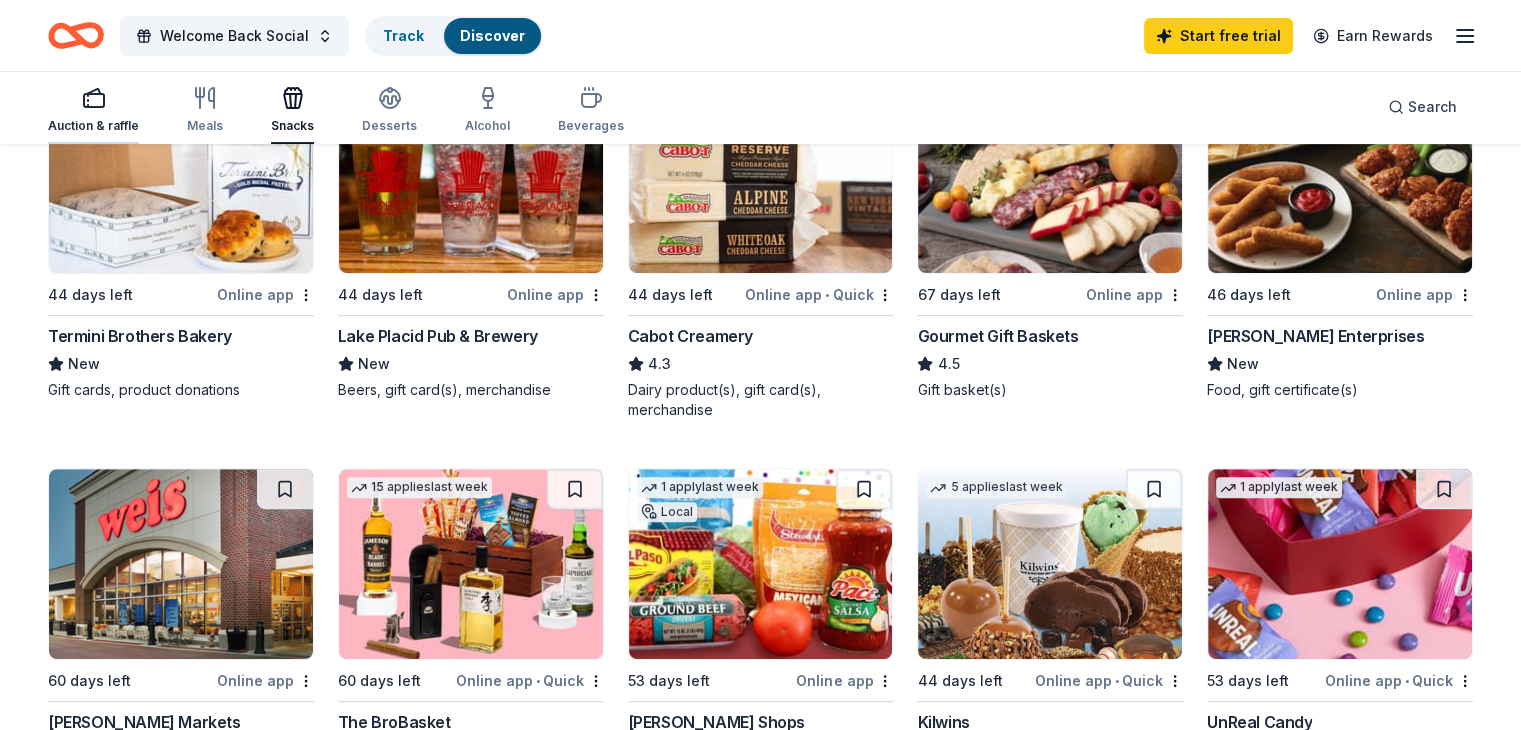 click at bounding box center [93, 98] 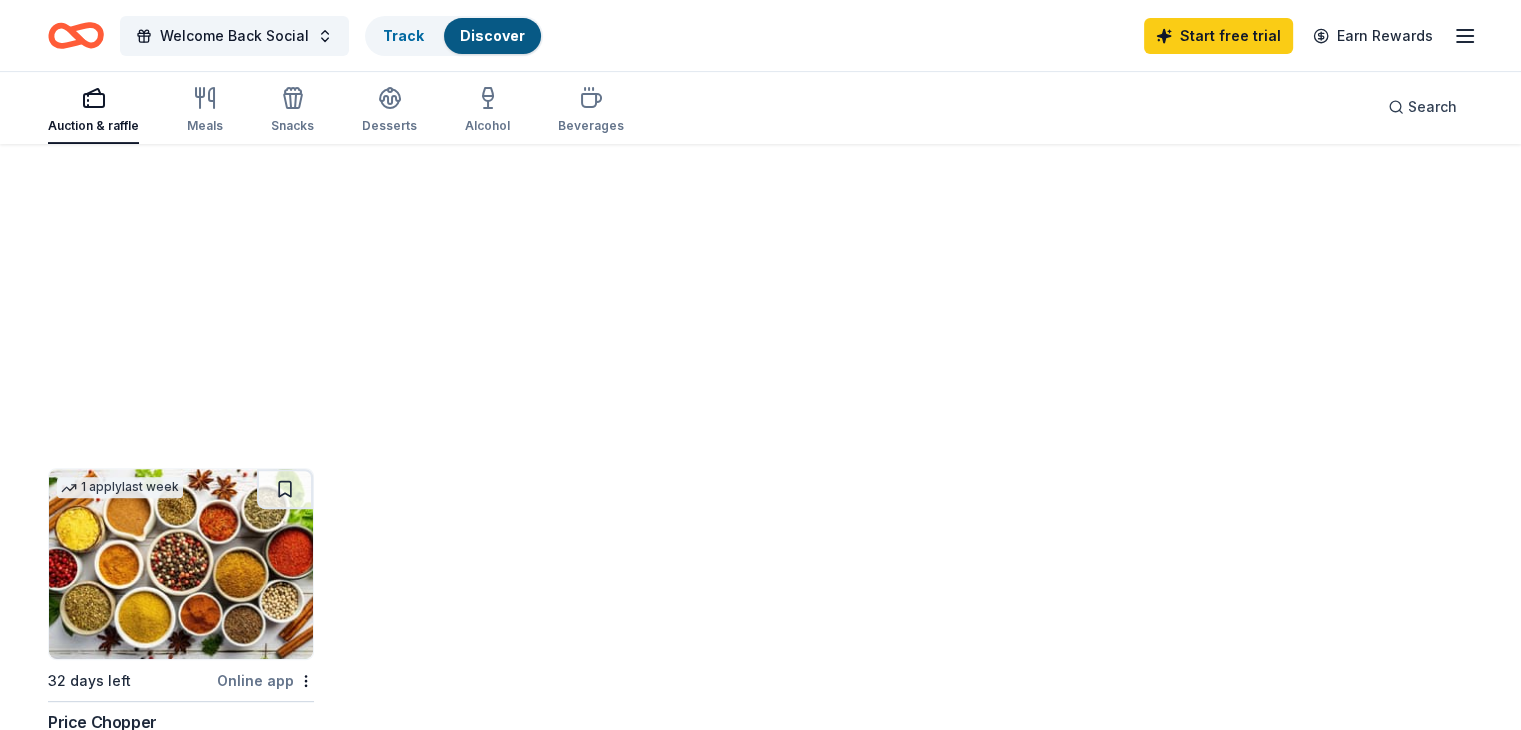 scroll, scrollTop: 0, scrollLeft: 0, axis: both 